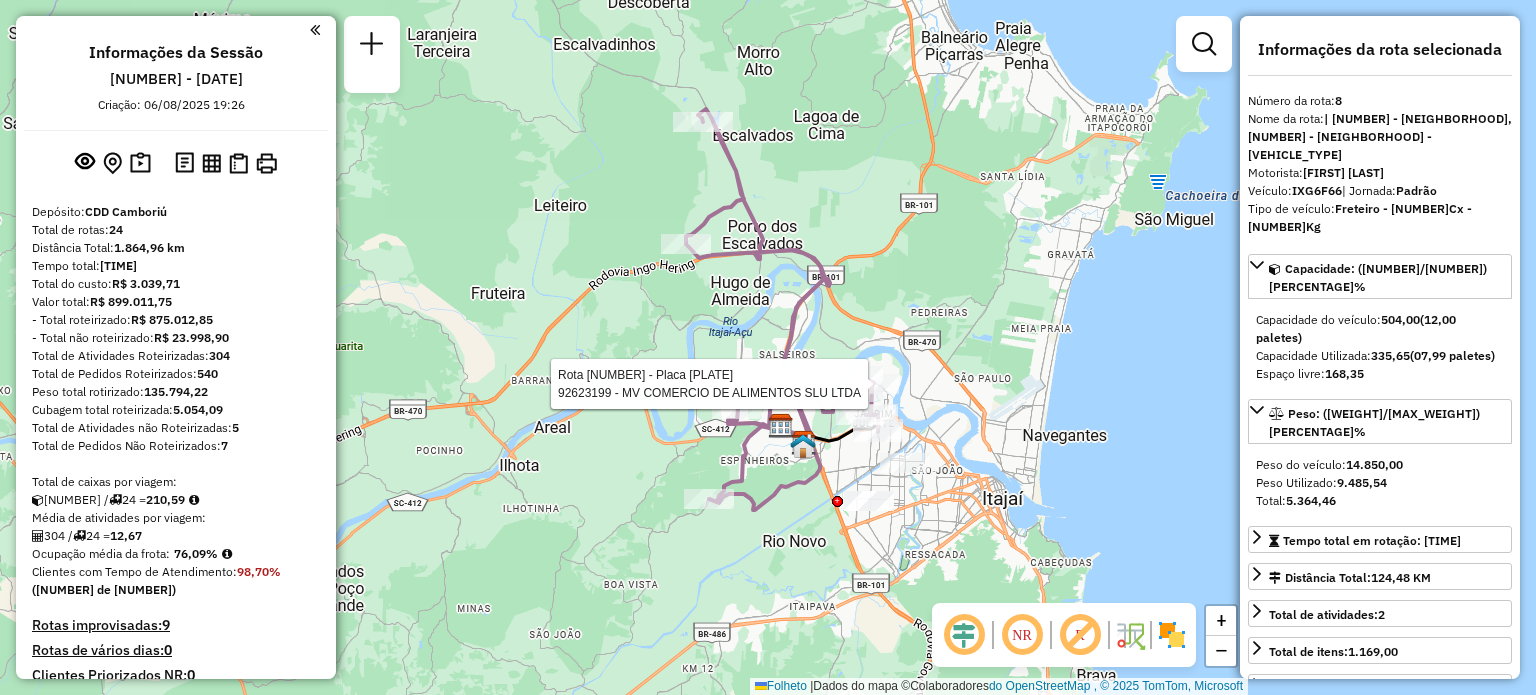 select on "**********" 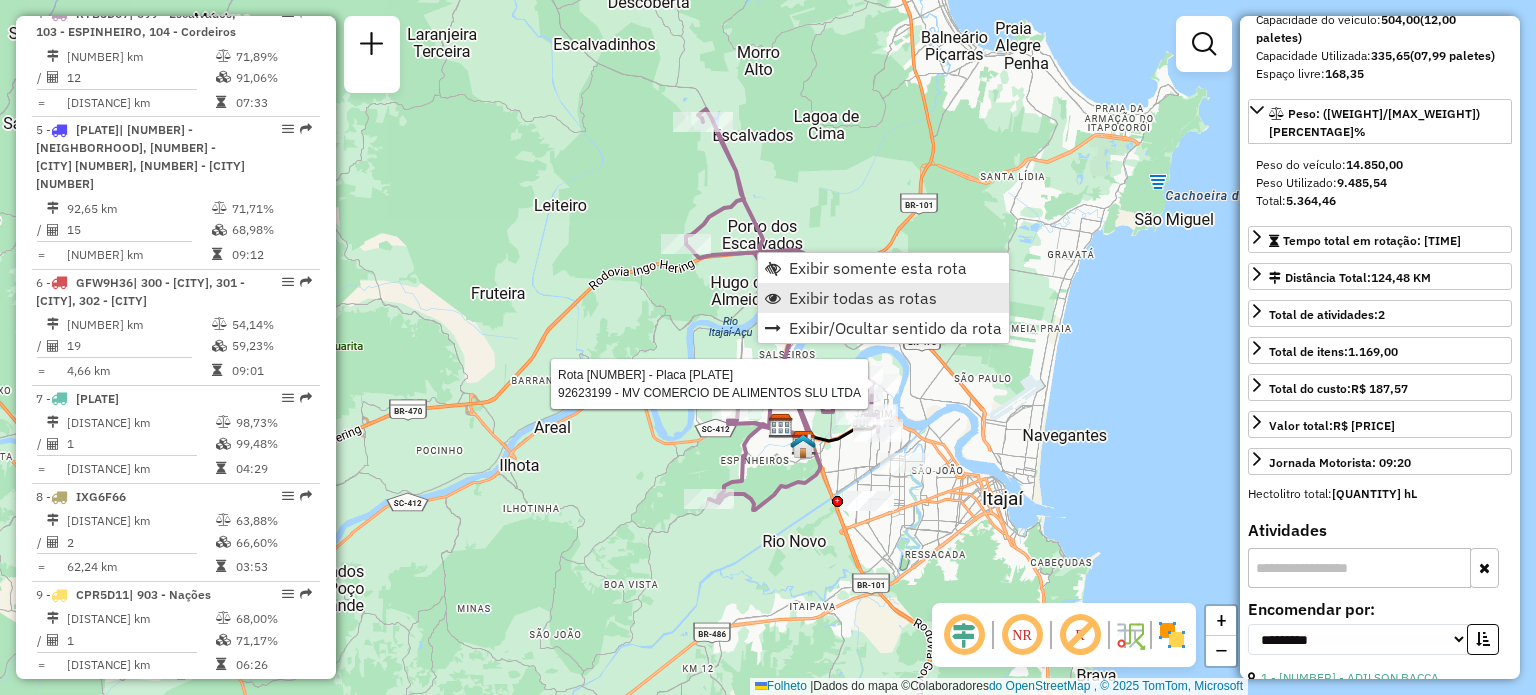 click on "Exibir todas as rotas" at bounding box center [863, 298] 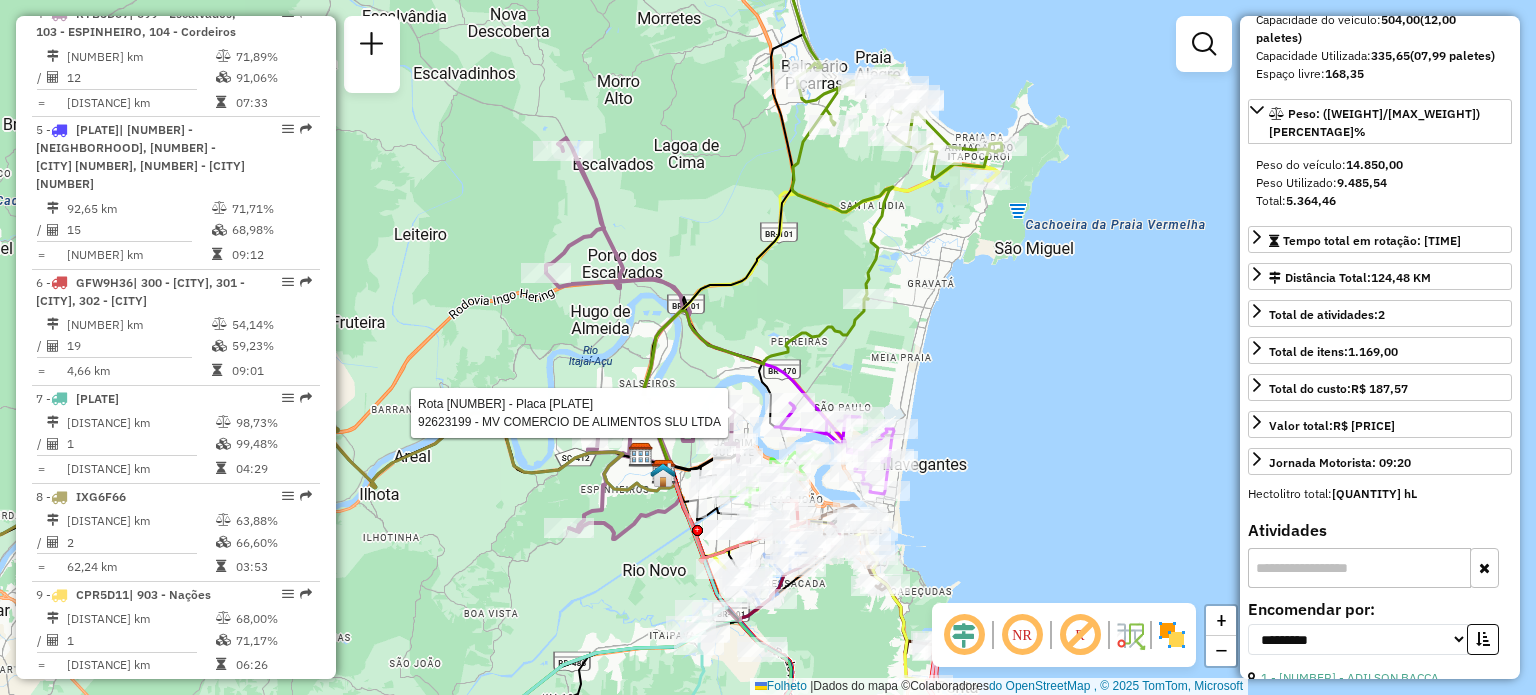drag, startPoint x: 1124, startPoint y: 503, endPoint x: 984, endPoint y: 532, distance: 142.97203 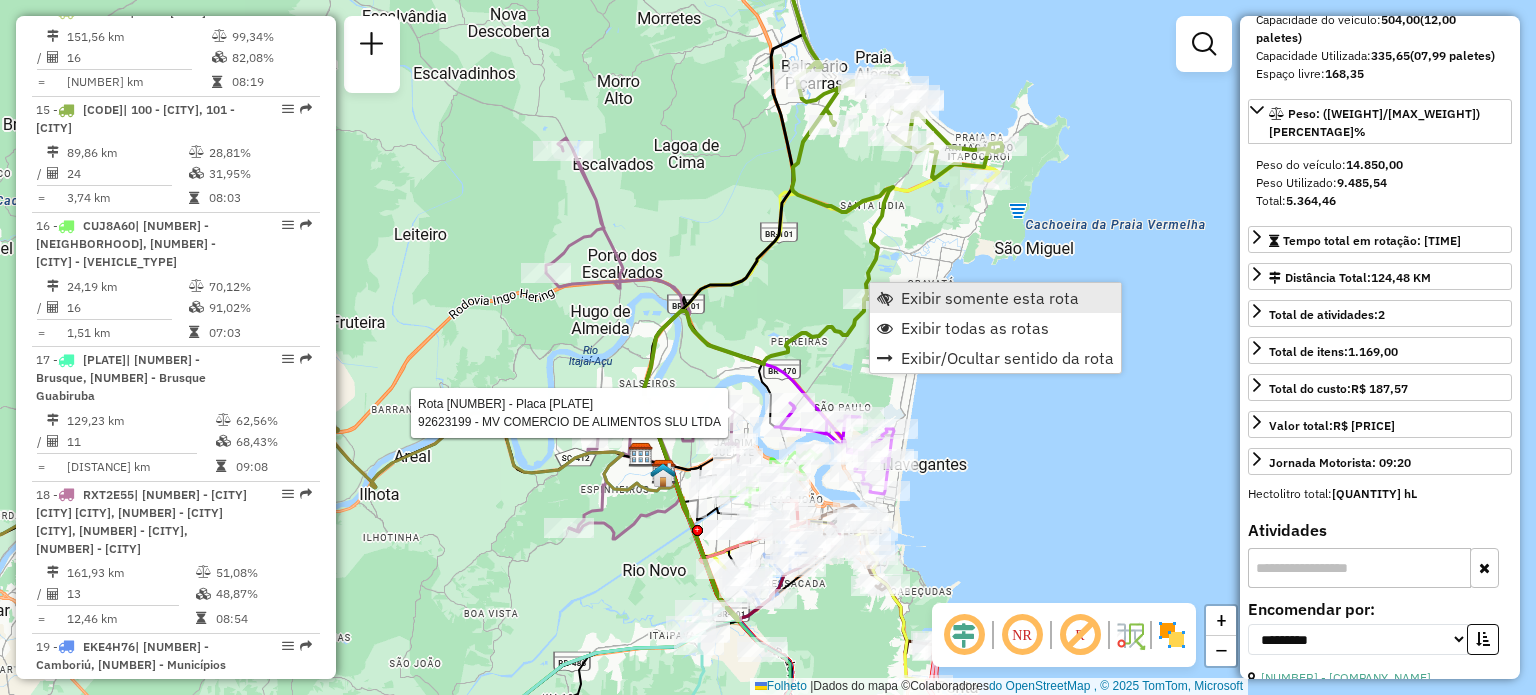 scroll, scrollTop: 2476, scrollLeft: 0, axis: vertical 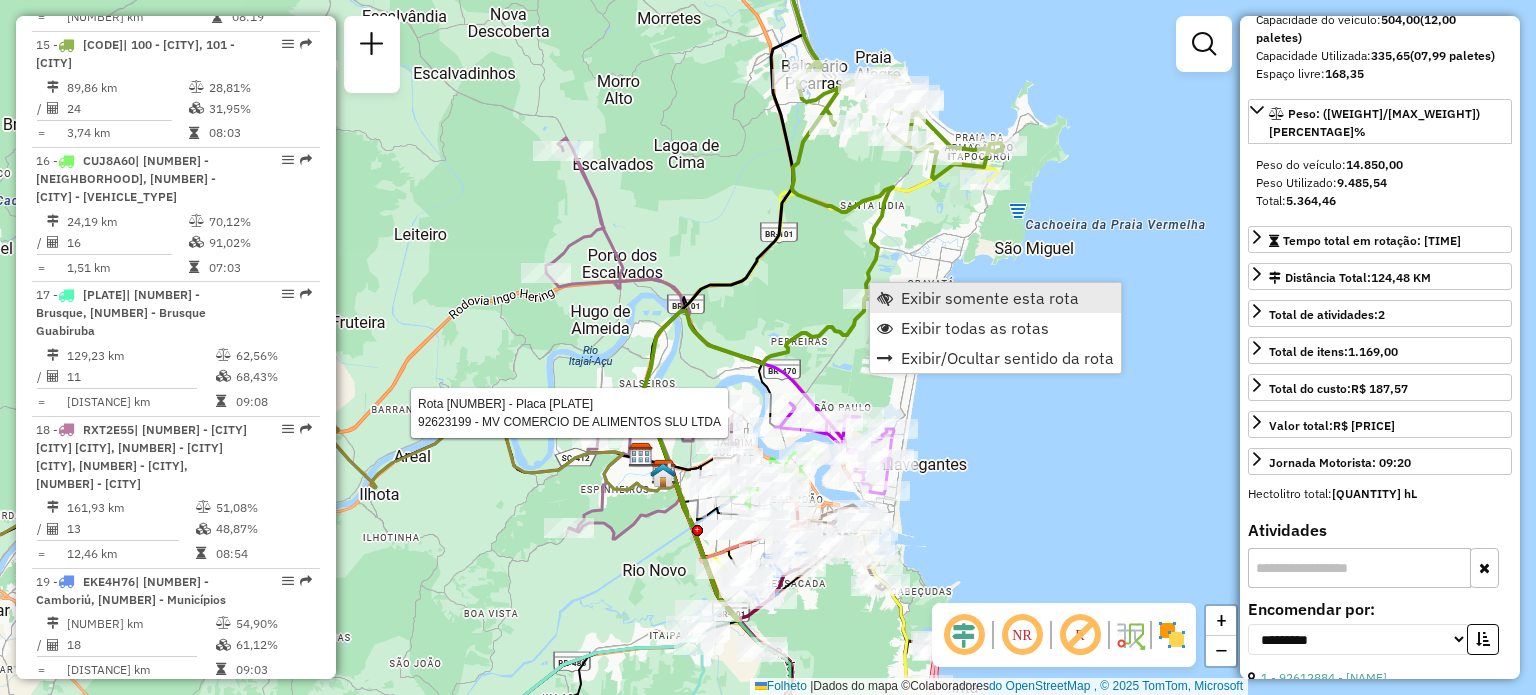 click on "Exibir somente esta rota" at bounding box center [990, 298] 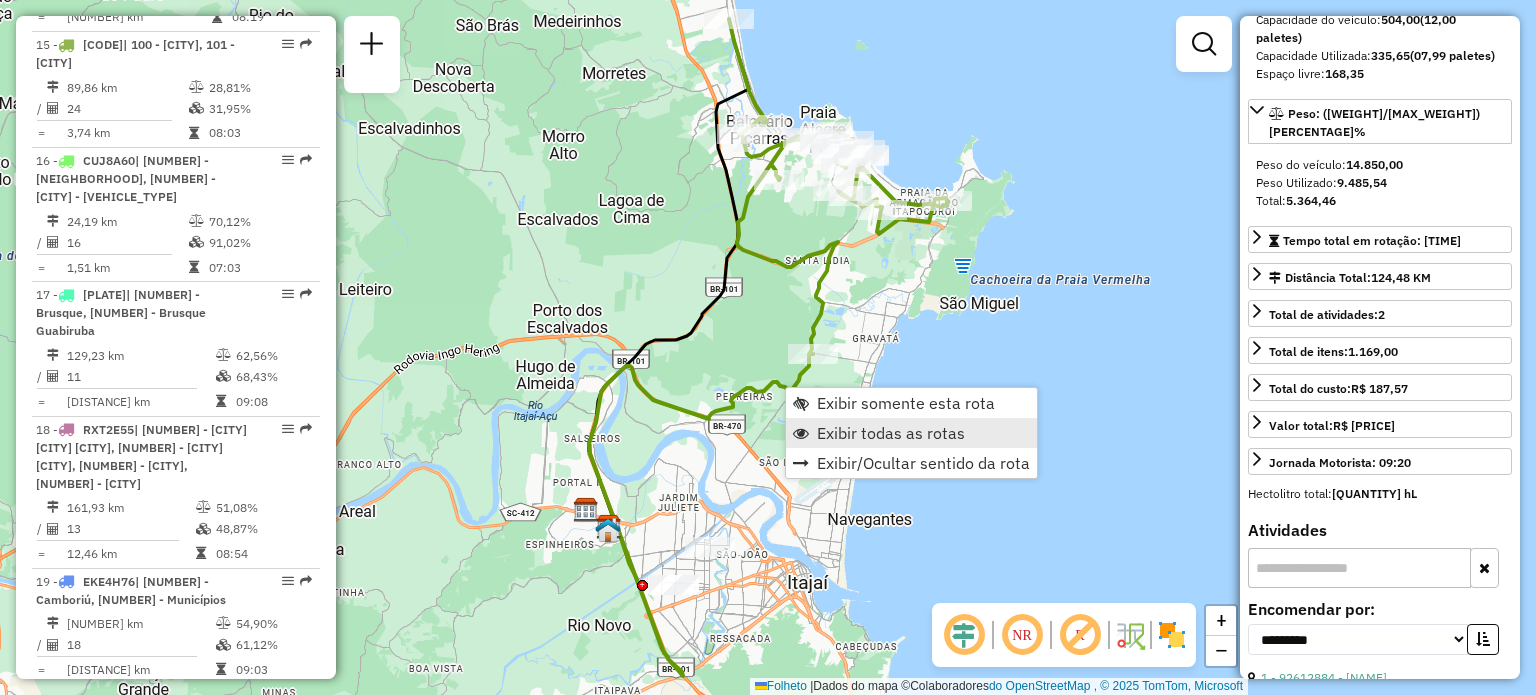 click on "Exibir todas as rotas" at bounding box center (891, 433) 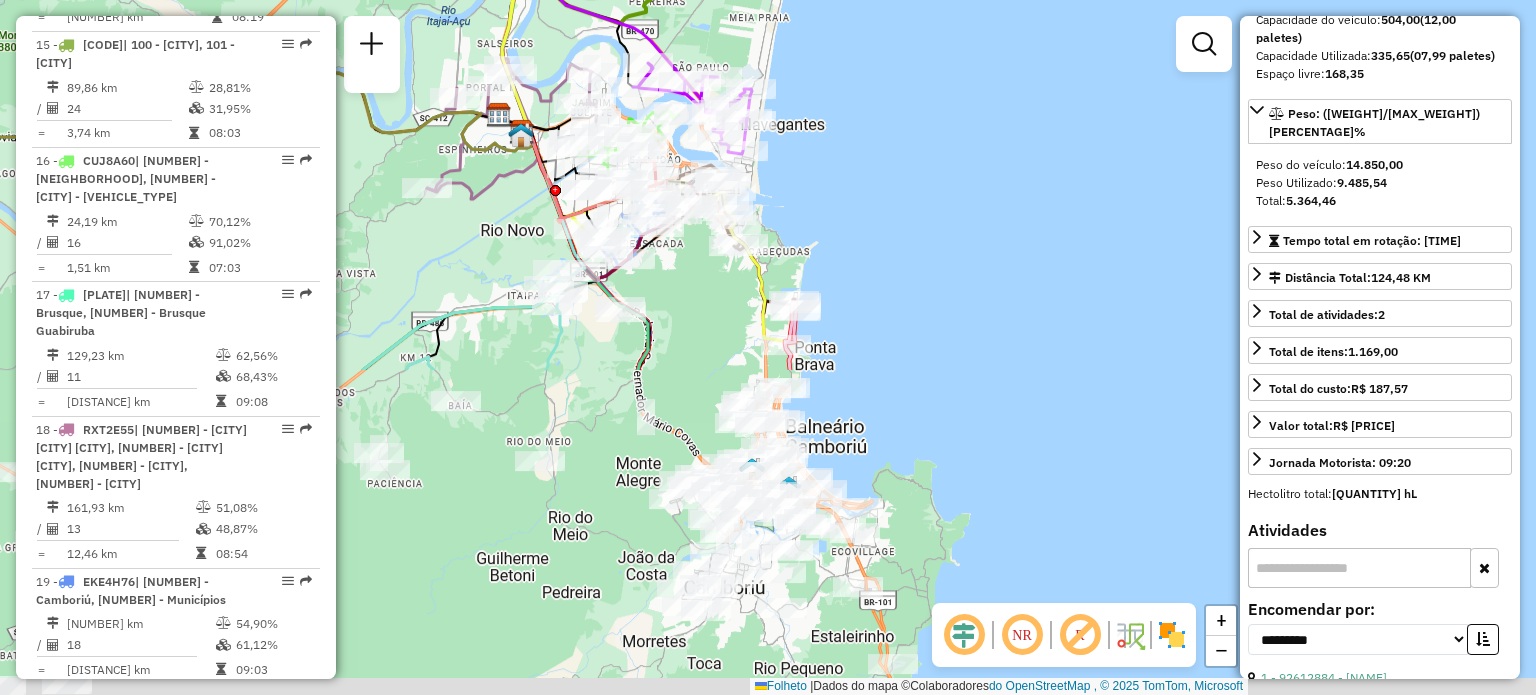drag, startPoint x: 889, startPoint y: 480, endPoint x: 802, endPoint y: 85, distance: 404.46756 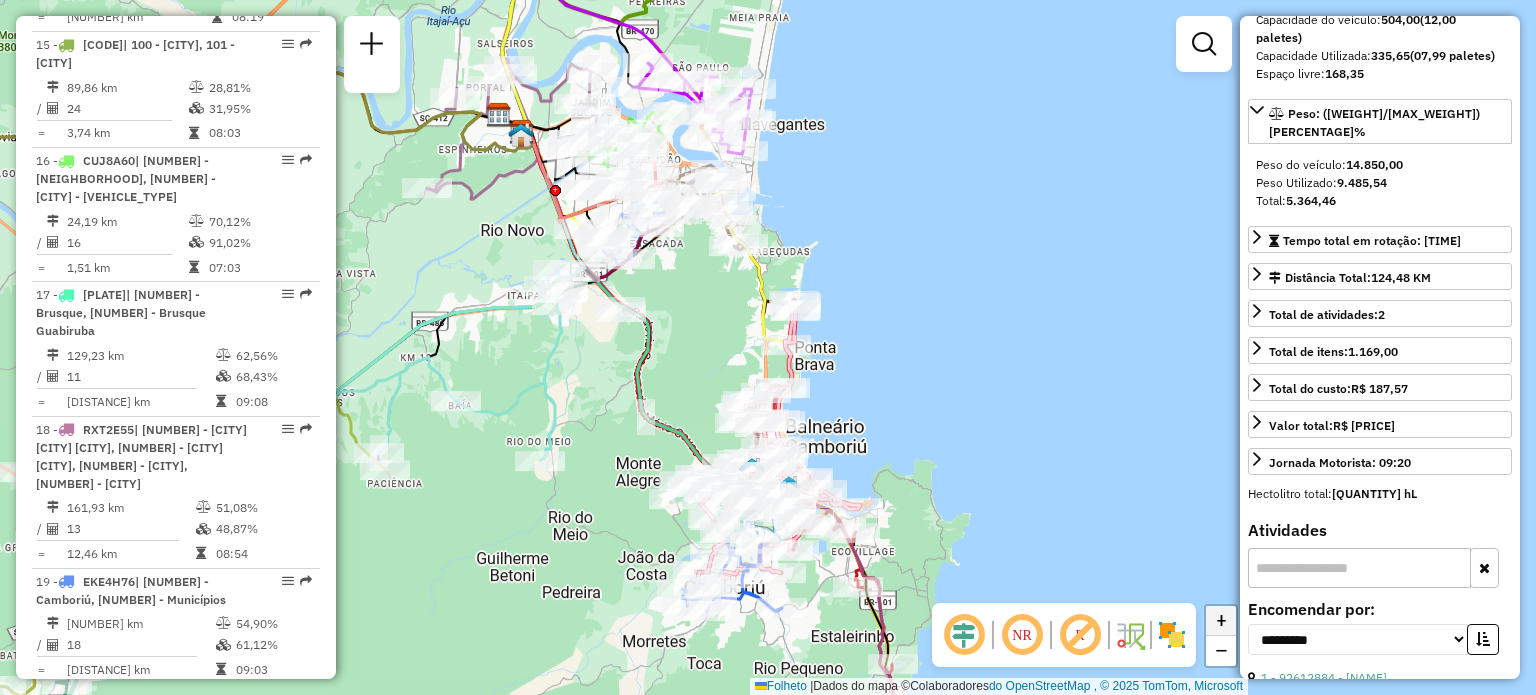 click on "+" 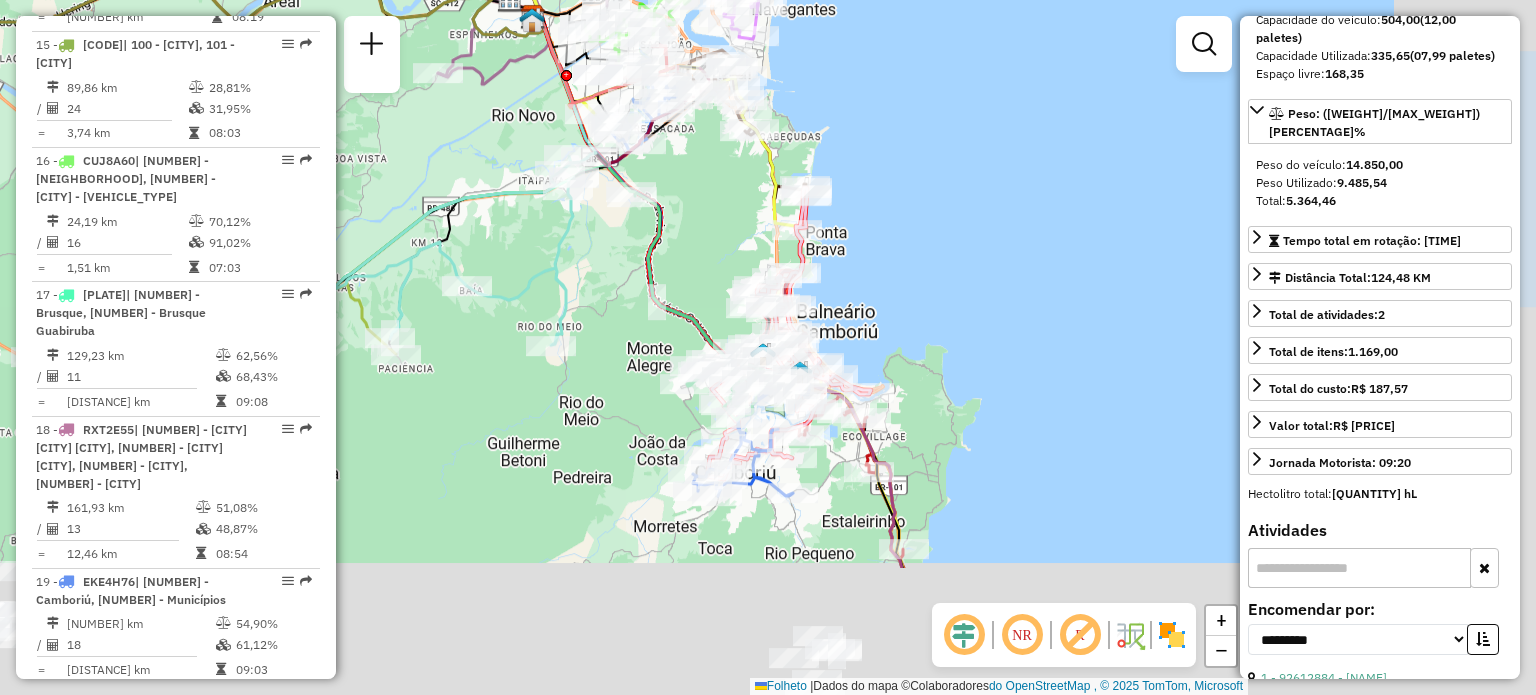 drag, startPoint x: 1063, startPoint y: 455, endPoint x: 888, endPoint y: 227, distance: 287.41782 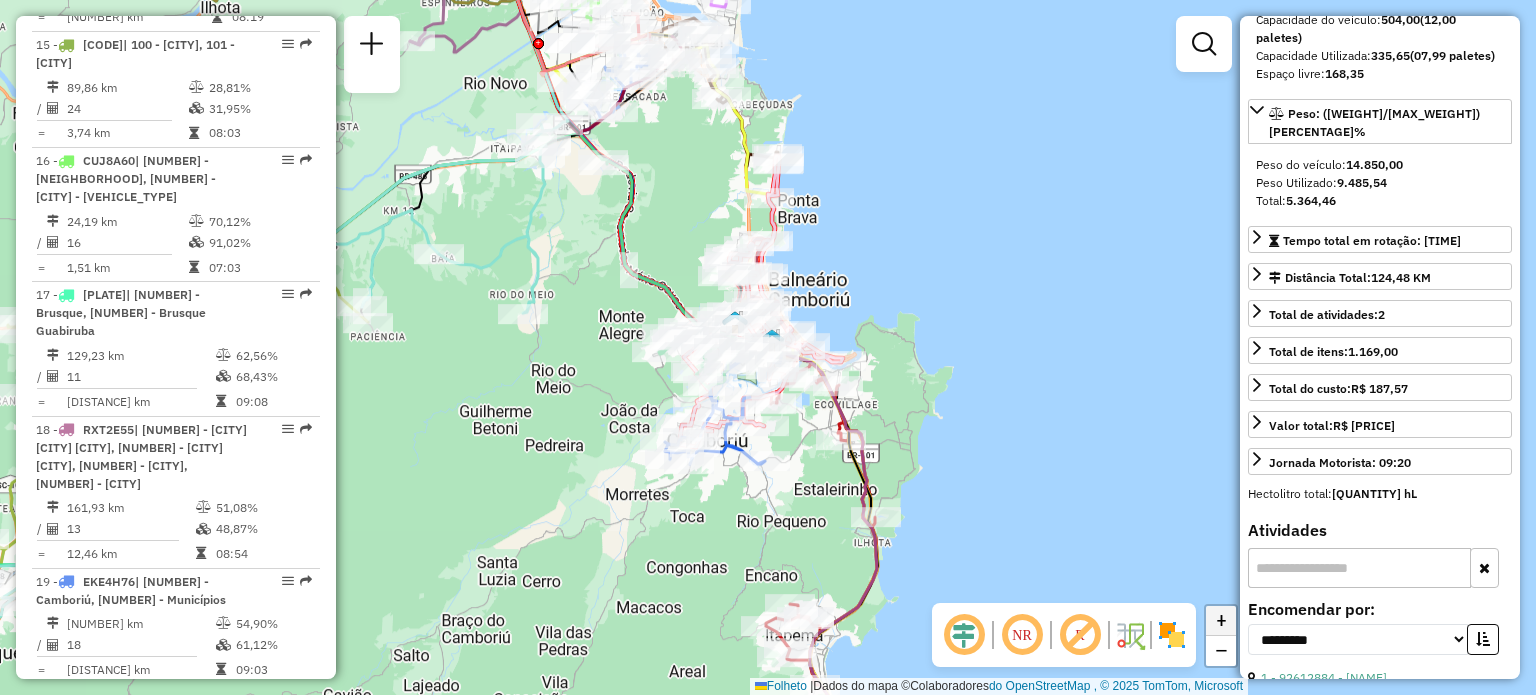 click on "+" 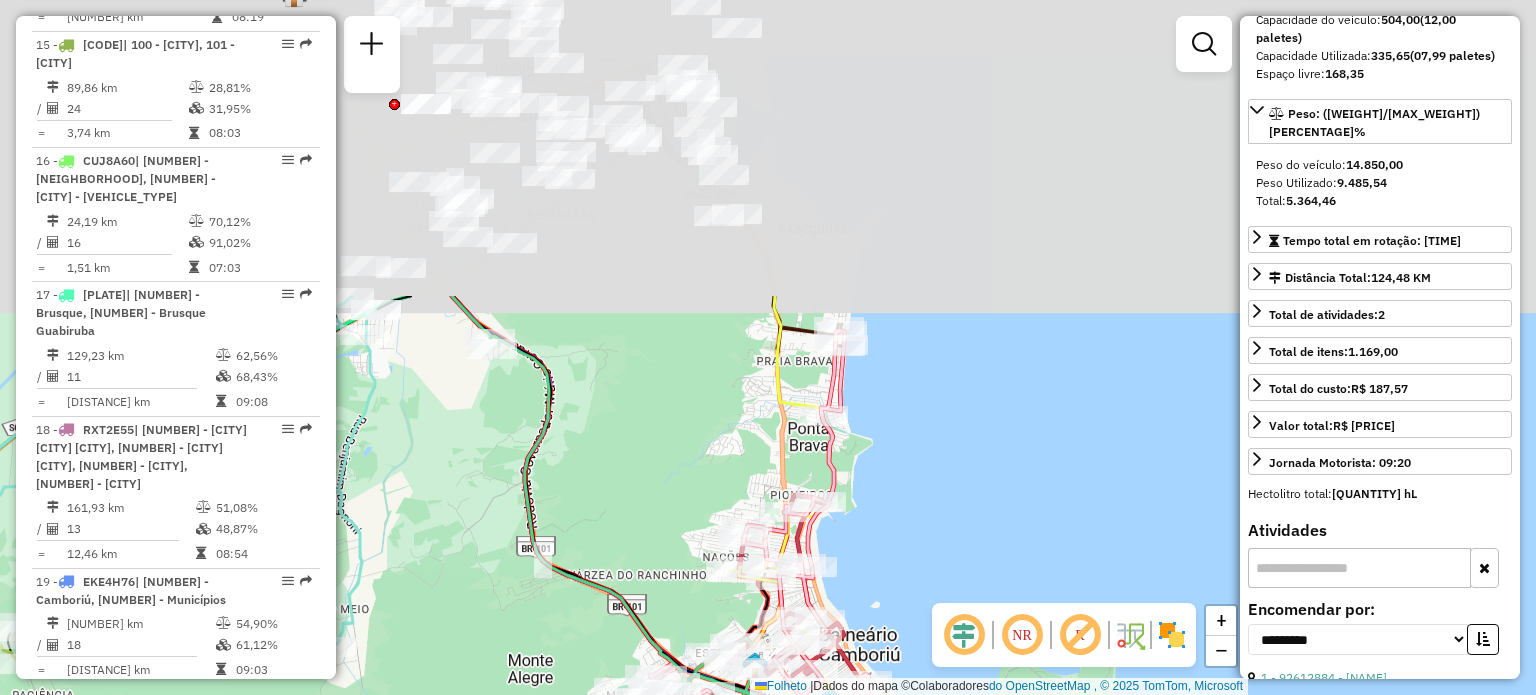 drag, startPoint x: 1000, startPoint y: 407, endPoint x: 1011, endPoint y: 495, distance: 88.68484 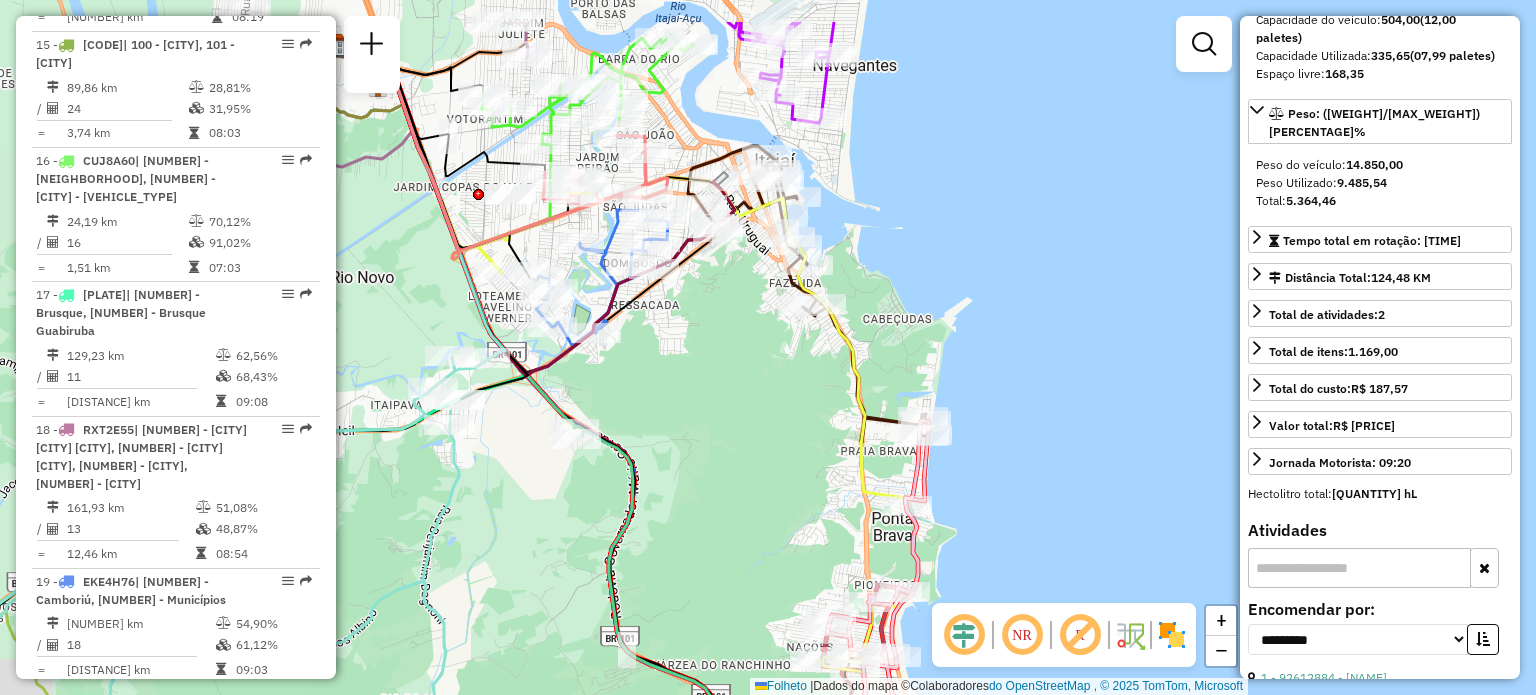 drag, startPoint x: 1008, startPoint y: 410, endPoint x: 987, endPoint y: 267, distance: 144.53374 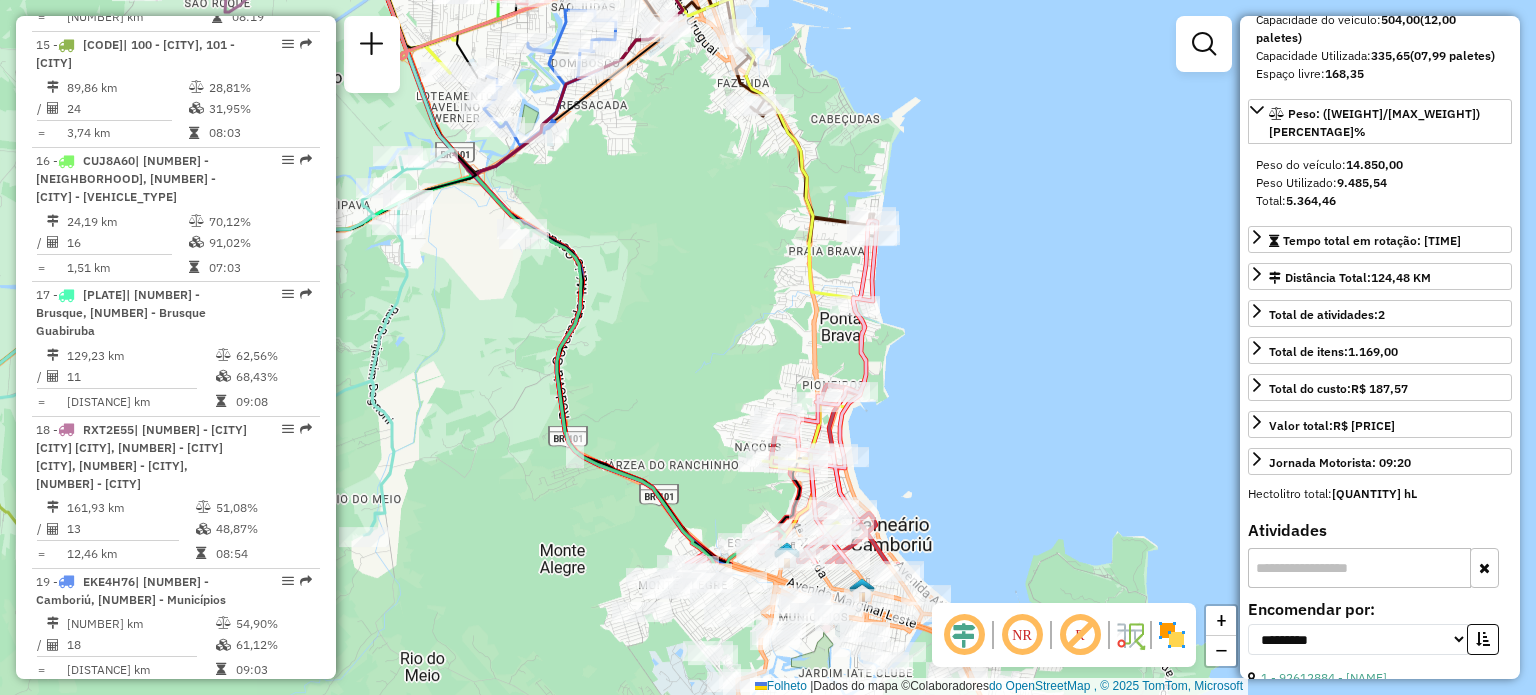 drag, startPoint x: 1024, startPoint y: 436, endPoint x: 972, endPoint y: 236, distance: 206.64946 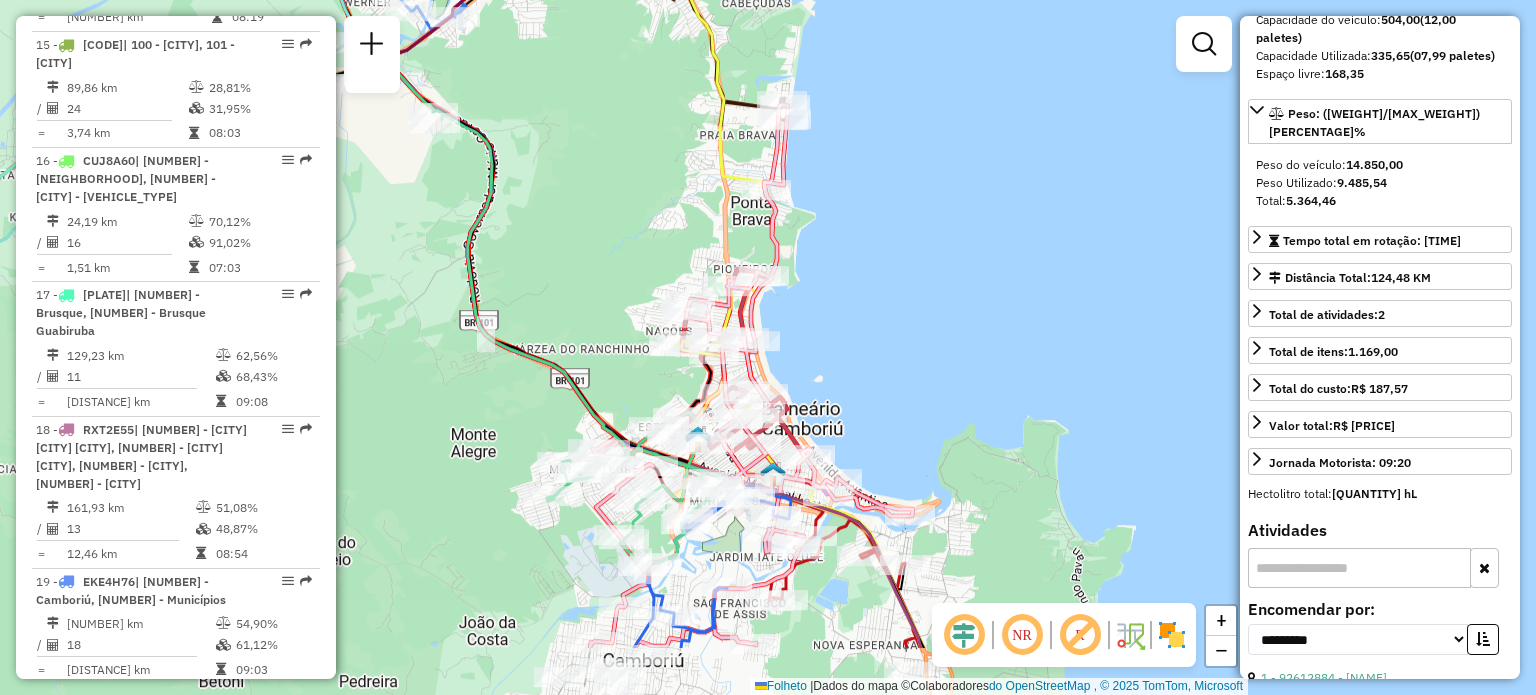 drag, startPoint x: 922, startPoint y: 471, endPoint x: 832, endPoint y: 372, distance: 133.79462 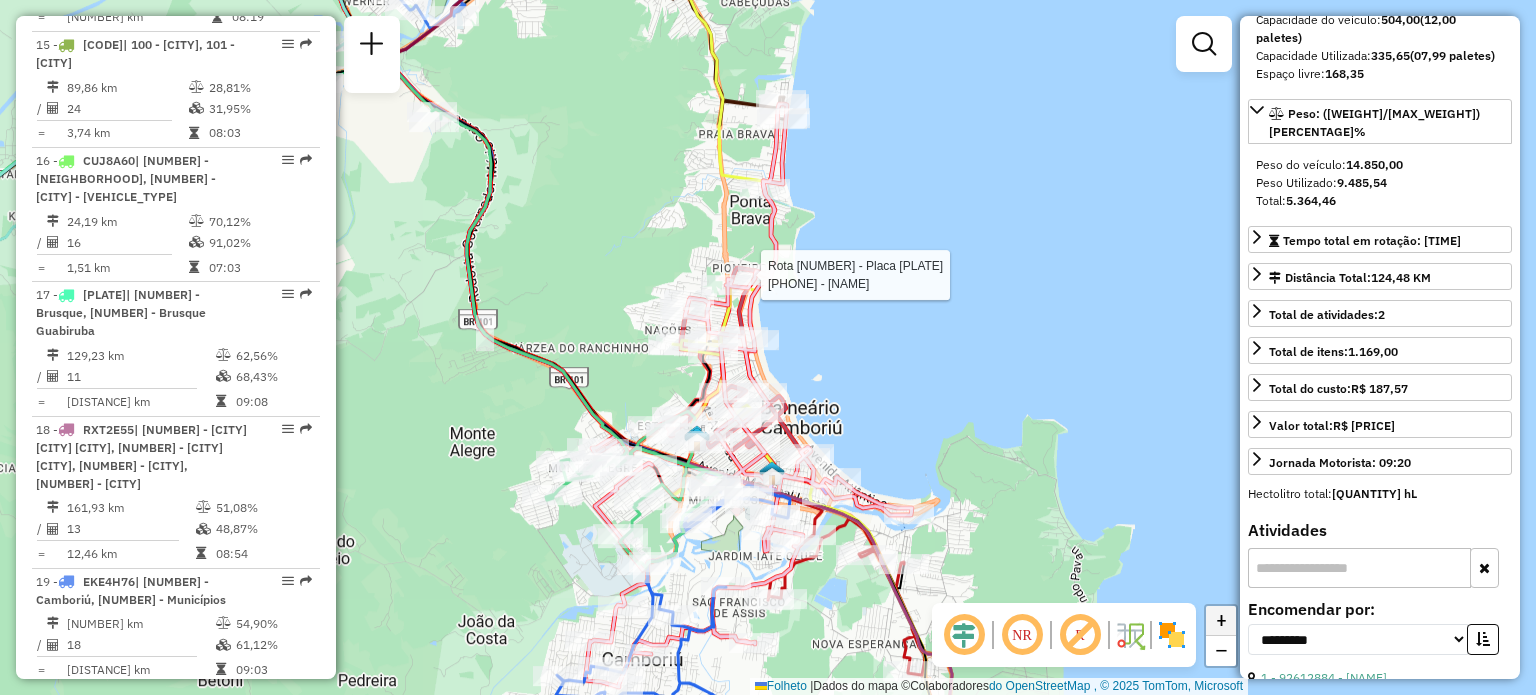 click on "+" 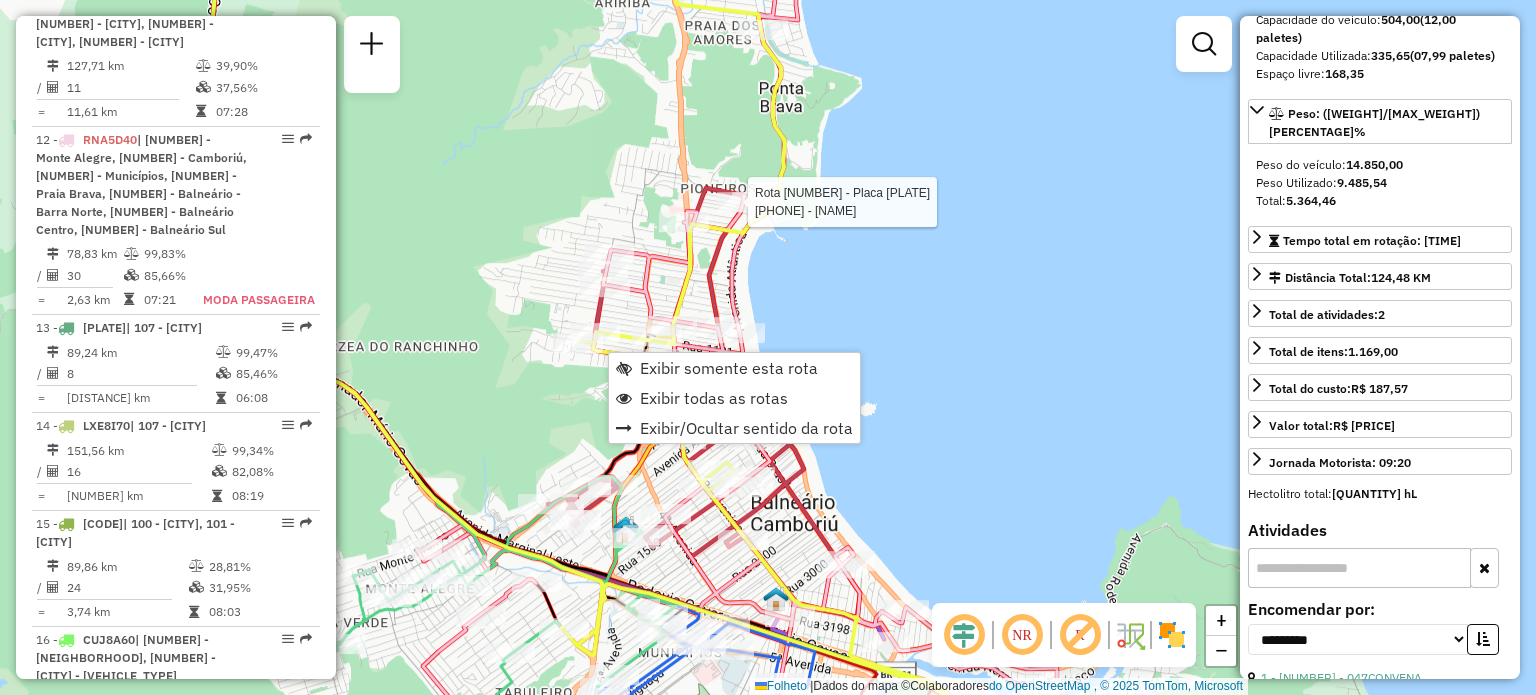 scroll, scrollTop: 1944, scrollLeft: 0, axis: vertical 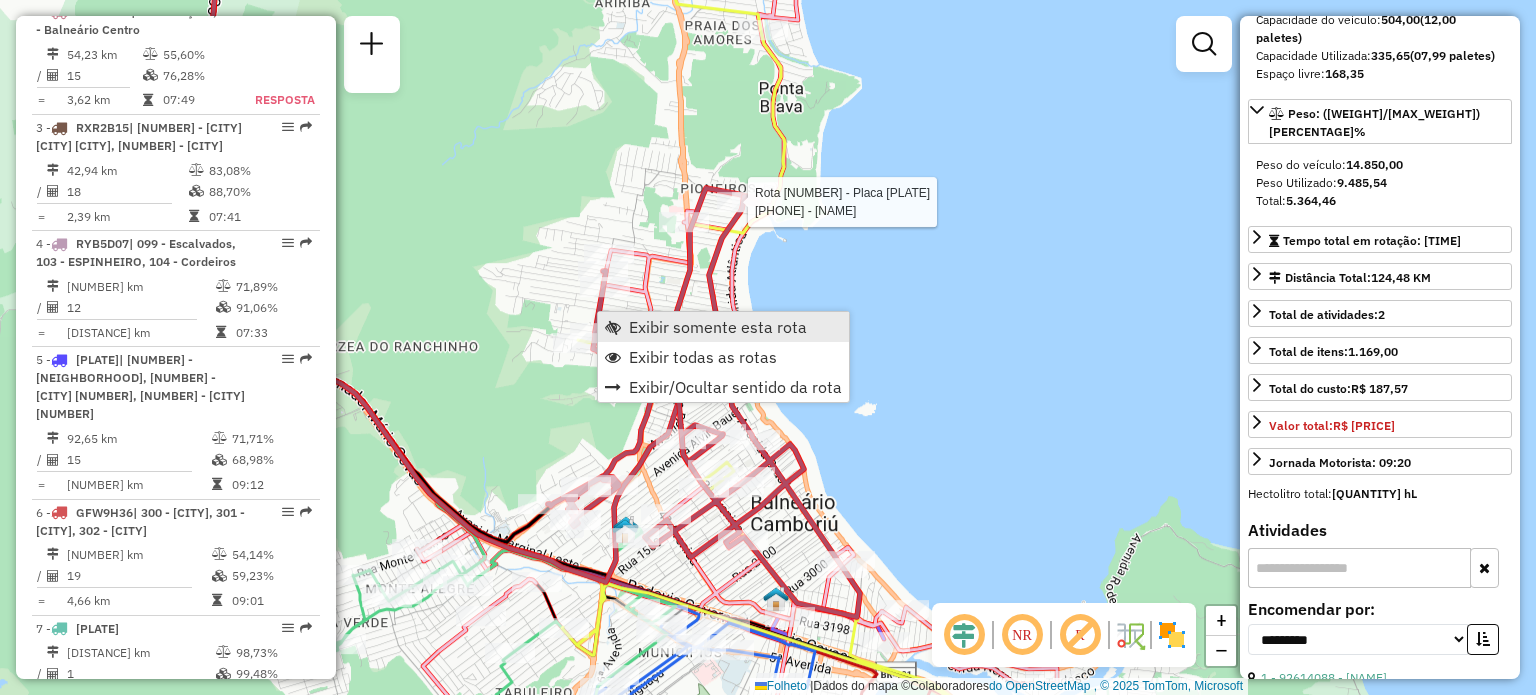click at bounding box center (613, 327) 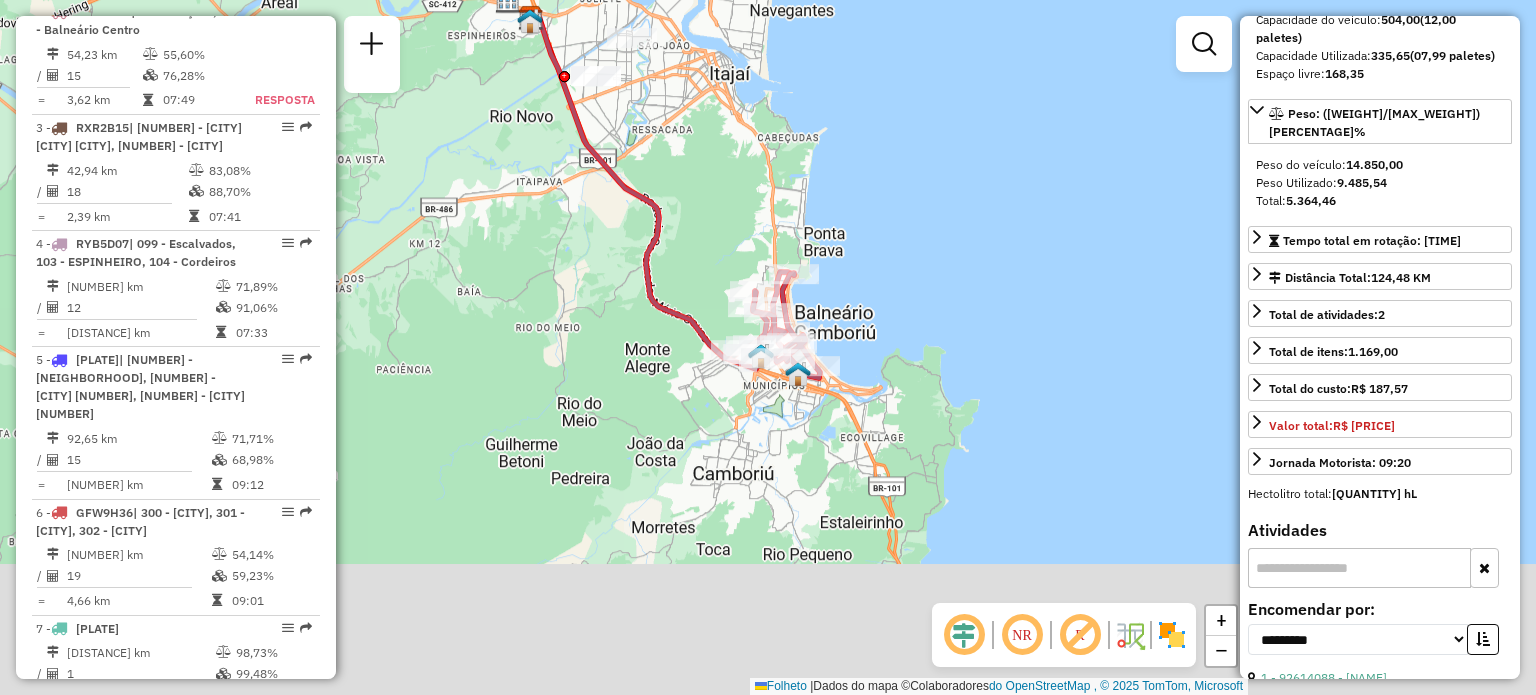 drag, startPoint x: 966, startPoint y: 527, endPoint x: 873, endPoint y: 373, distance: 179.90276 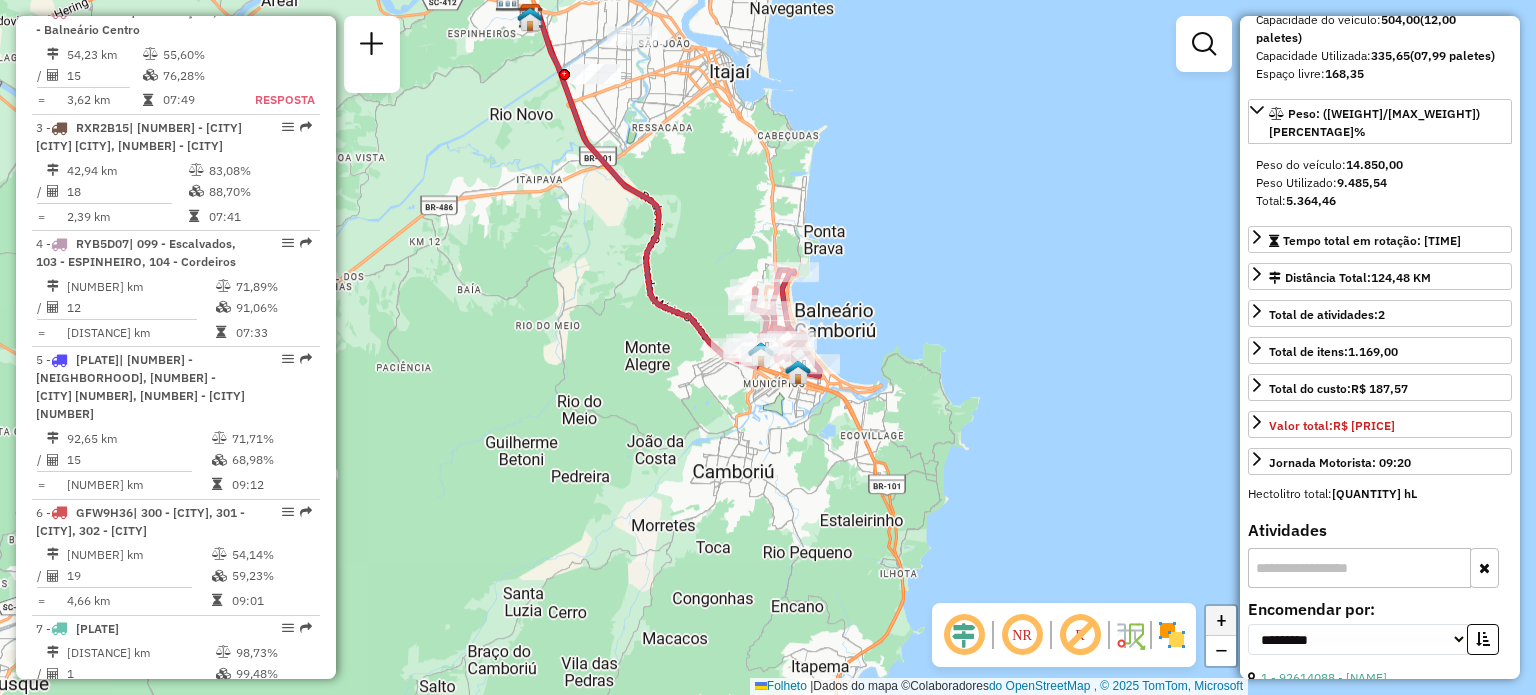 click on "+" 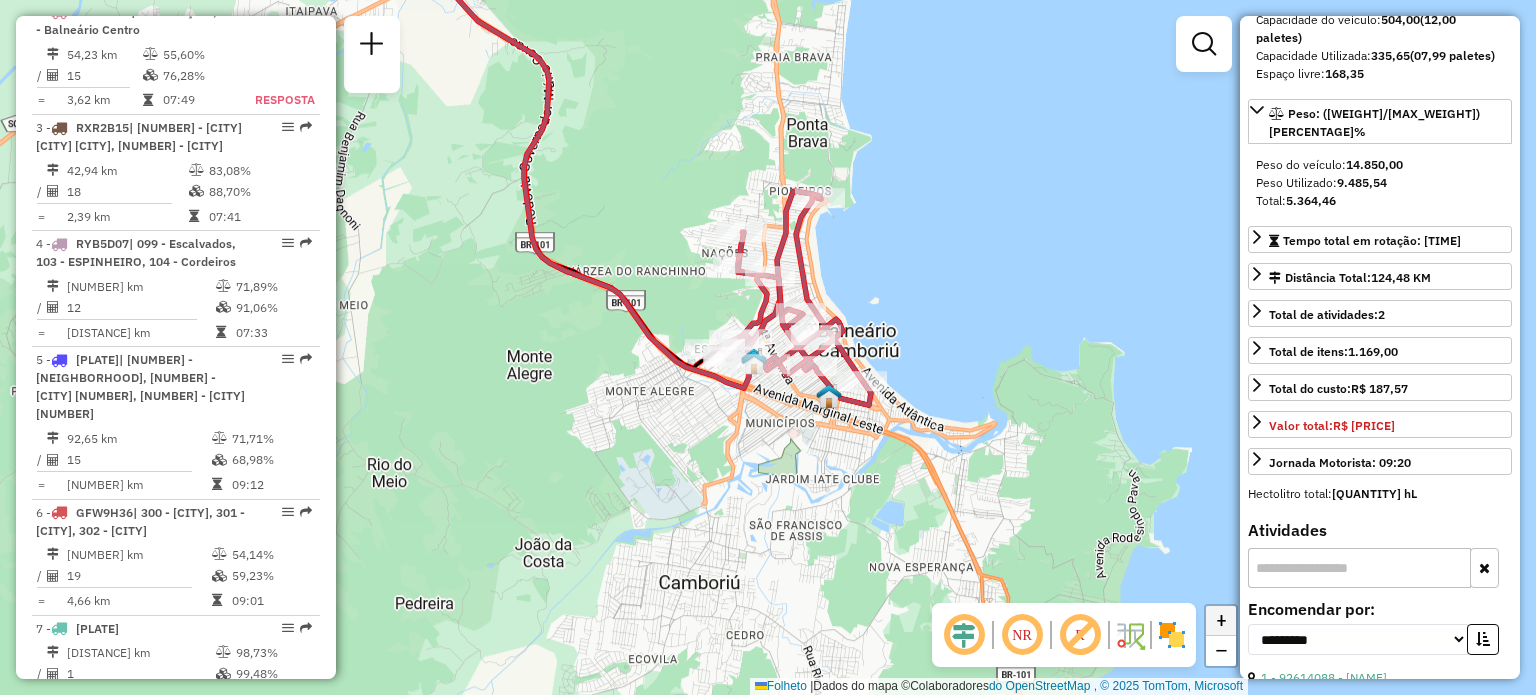 click on "+" 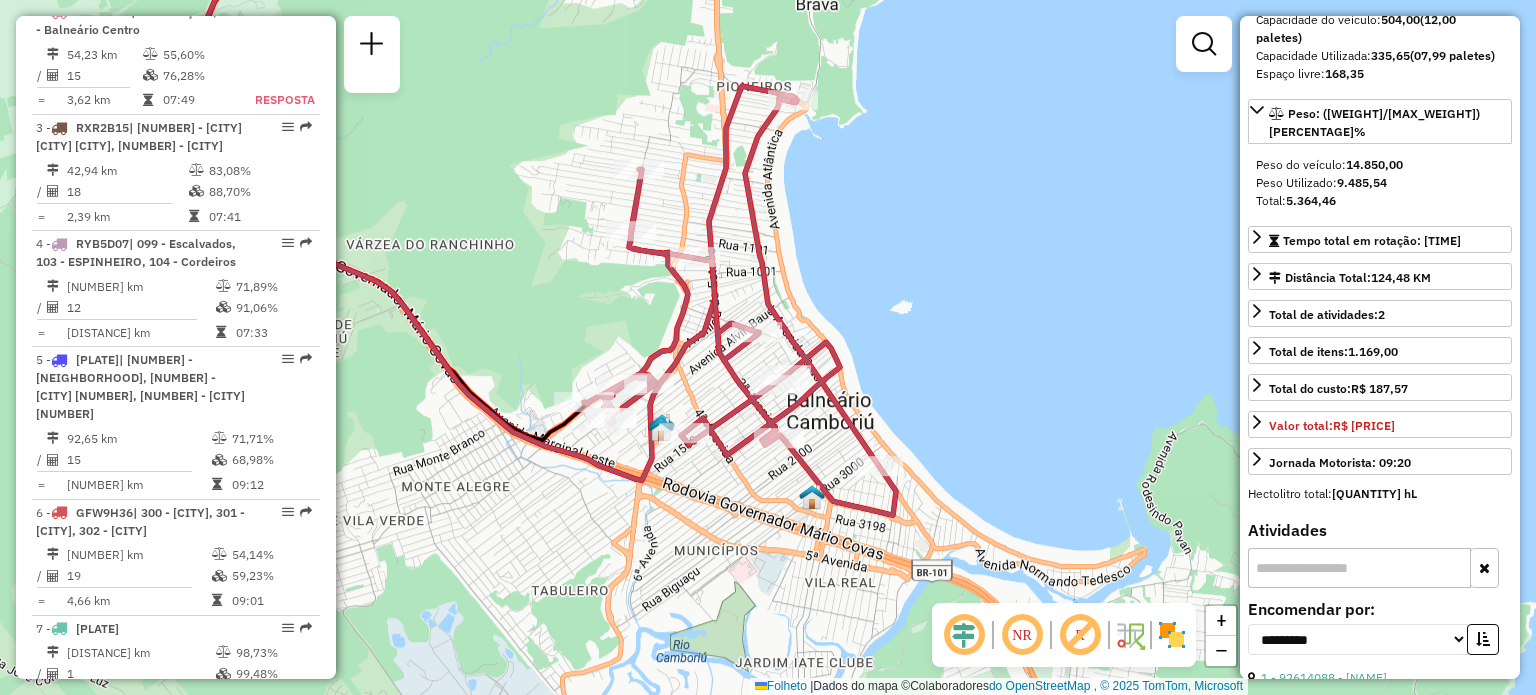 drag, startPoint x: 1061, startPoint y: 391, endPoint x: 982, endPoint y: 443, distance: 94.57801 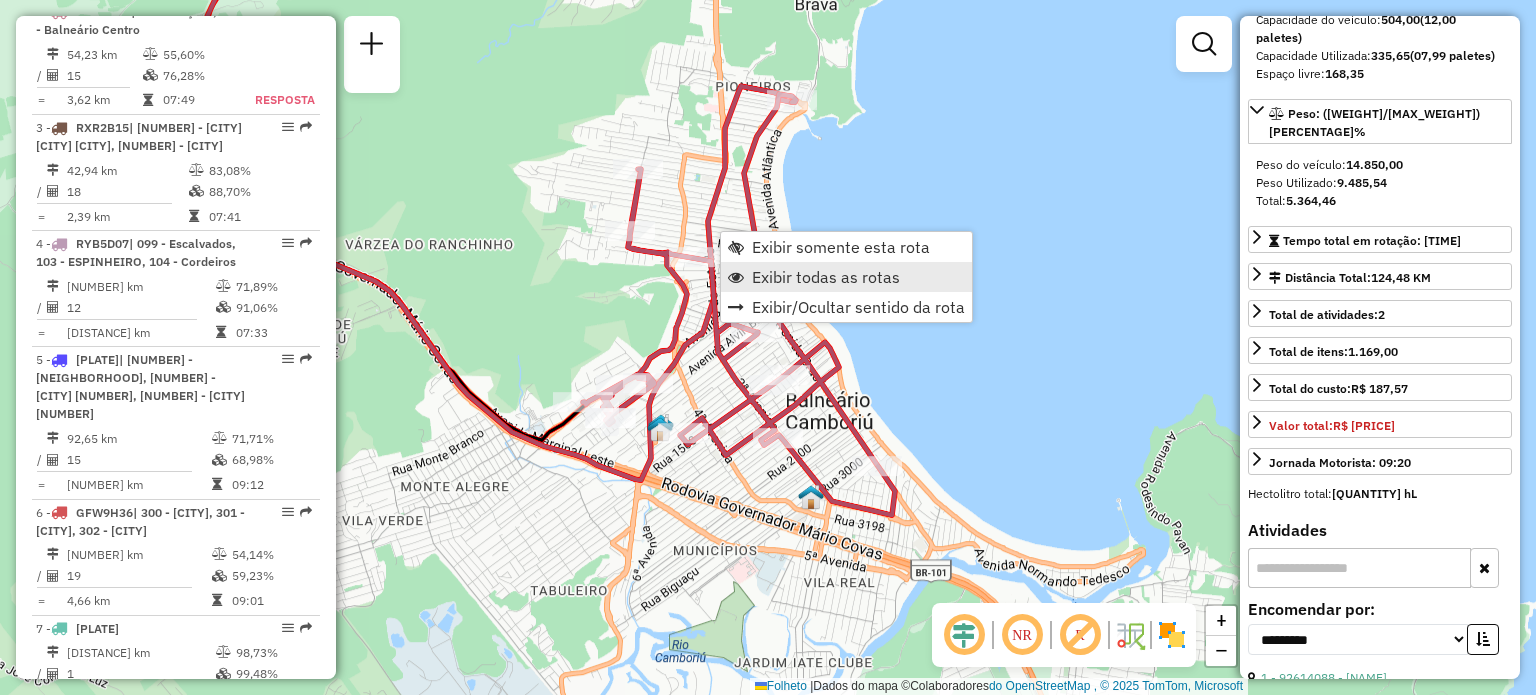 click on "Exibir todas as rotas" at bounding box center [826, 277] 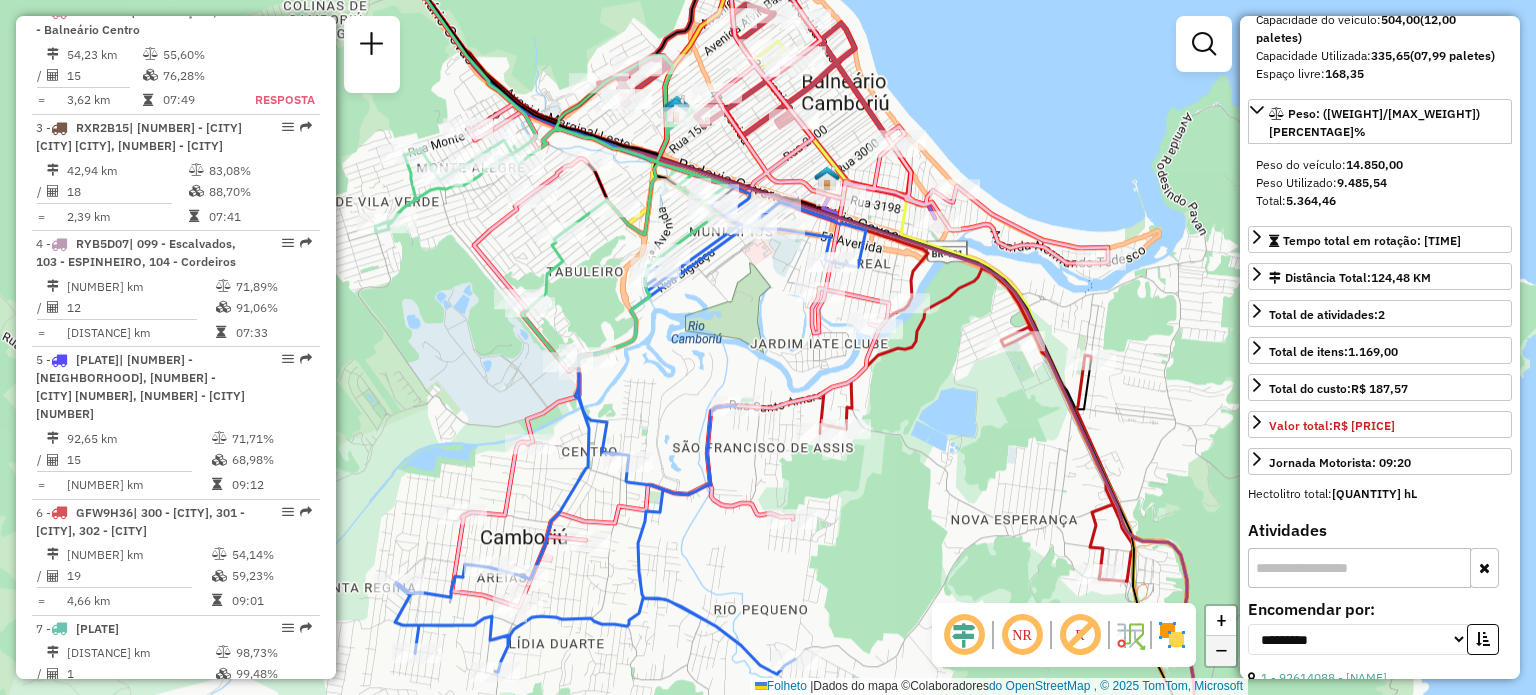 click on "−" 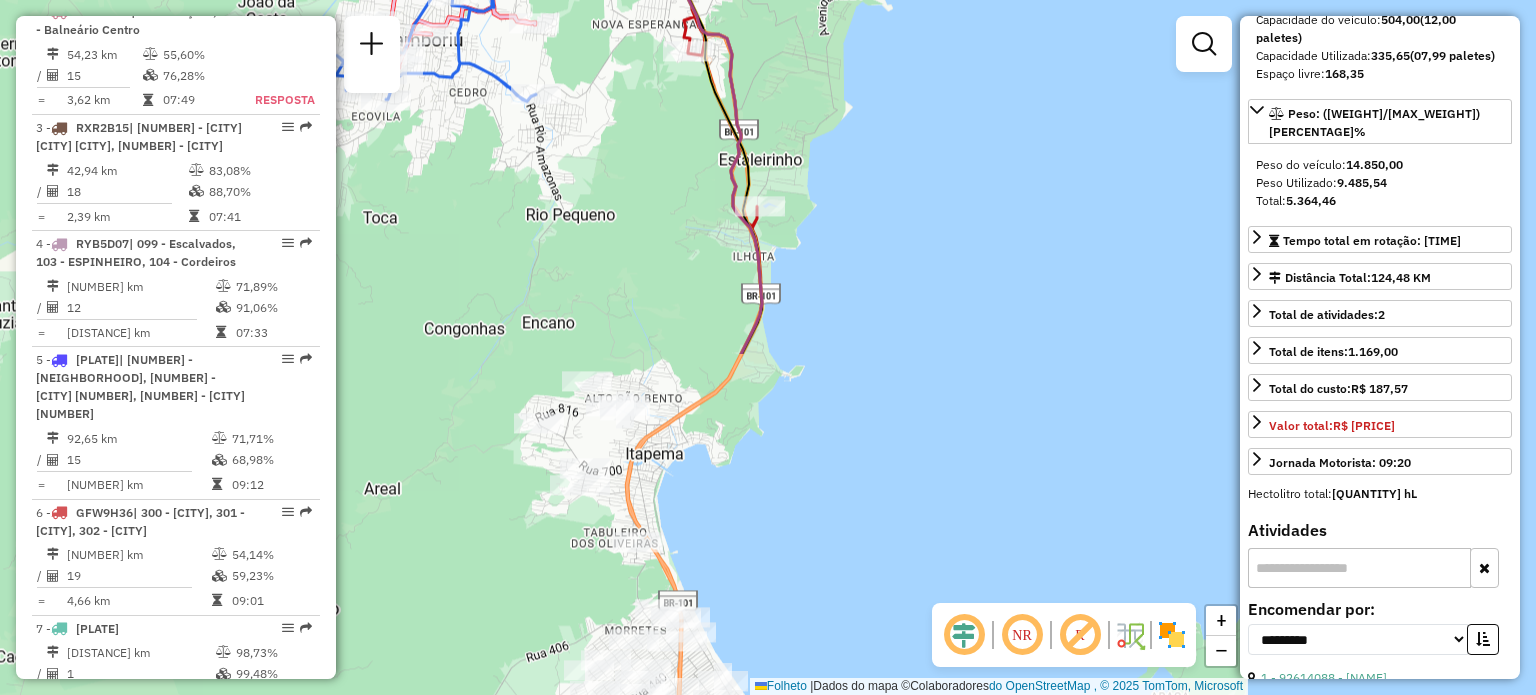 drag, startPoint x: 964, startPoint y: 495, endPoint x: 719, endPoint y: 84, distance: 478.48303 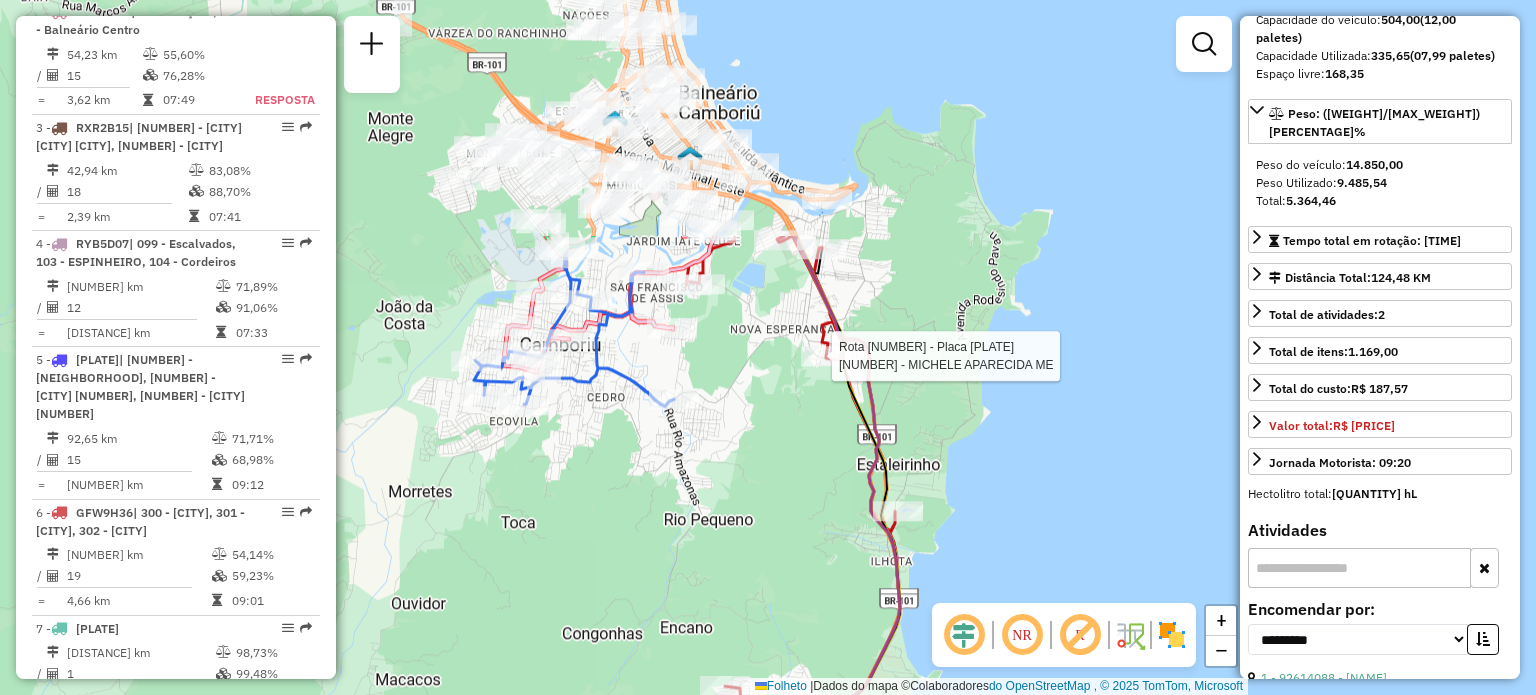 drag, startPoint x: 777, startPoint y: 338, endPoint x: 915, endPoint y: 644, distance: 335.6784 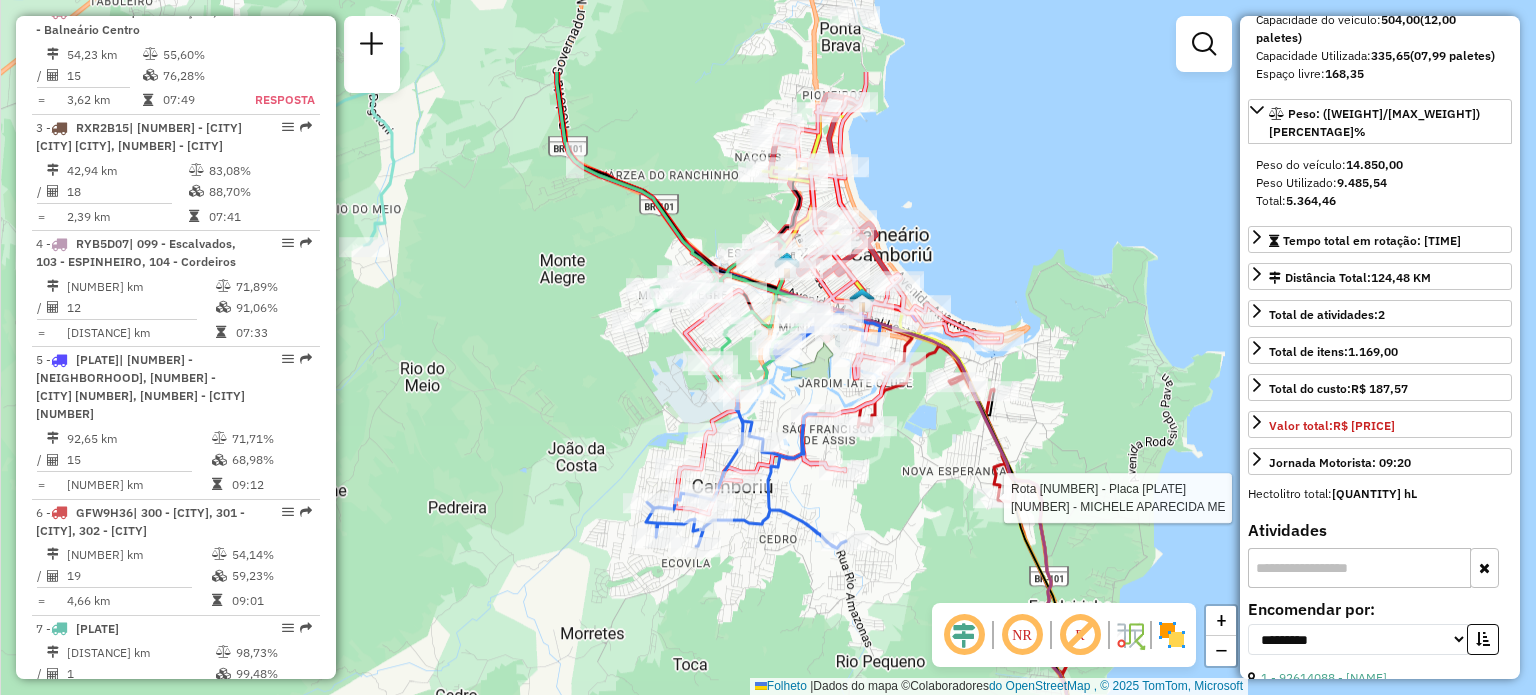 drag, startPoint x: 764, startPoint y: 405, endPoint x: 936, endPoint y: 549, distance: 224.3212 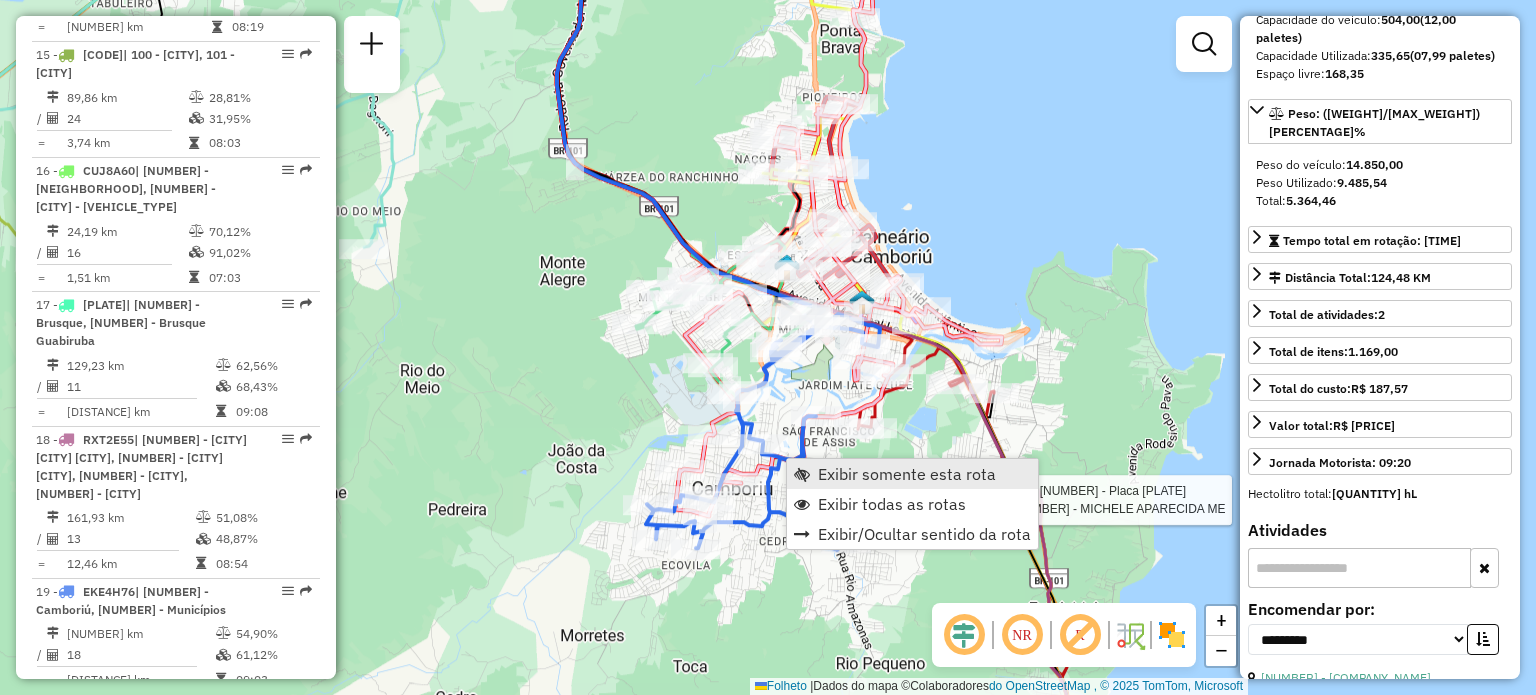 scroll, scrollTop: 2972, scrollLeft: 0, axis: vertical 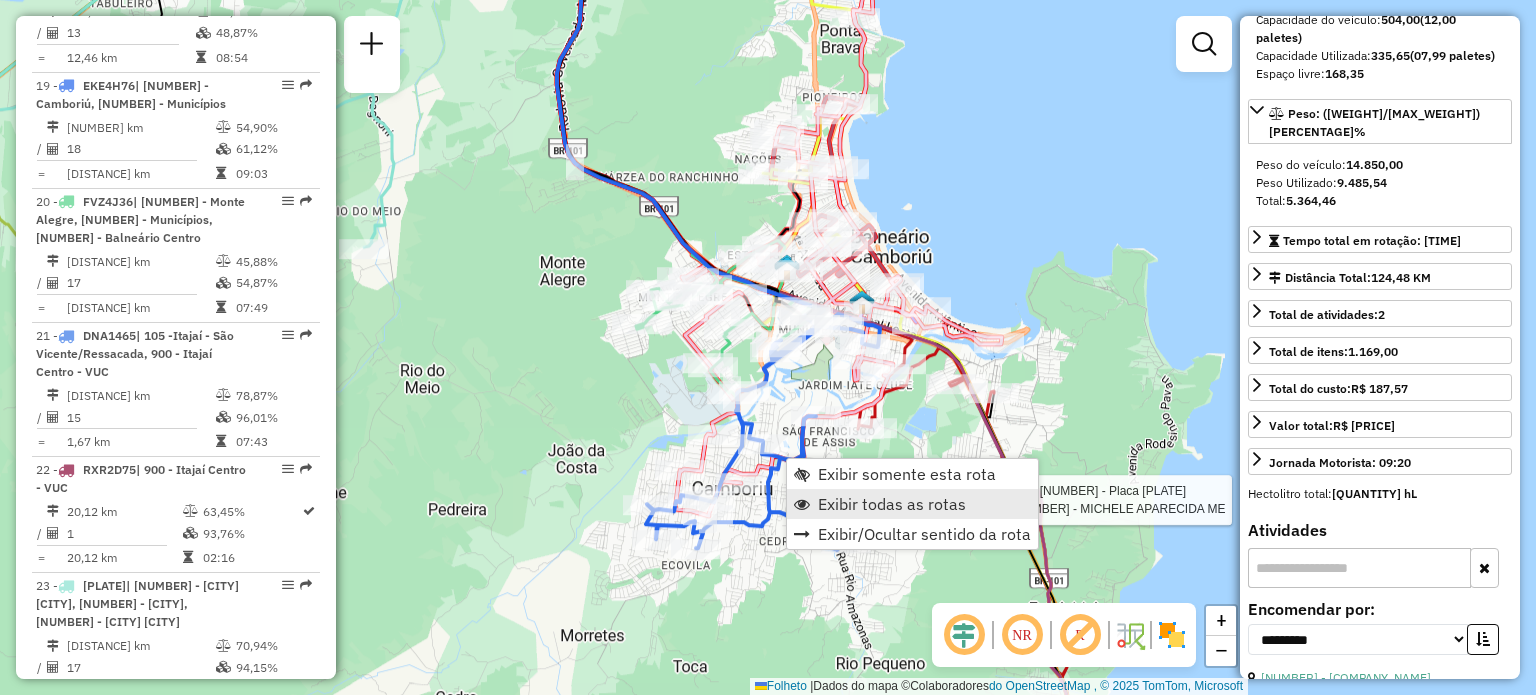 click on "Exibir todas as rotas" at bounding box center (892, 504) 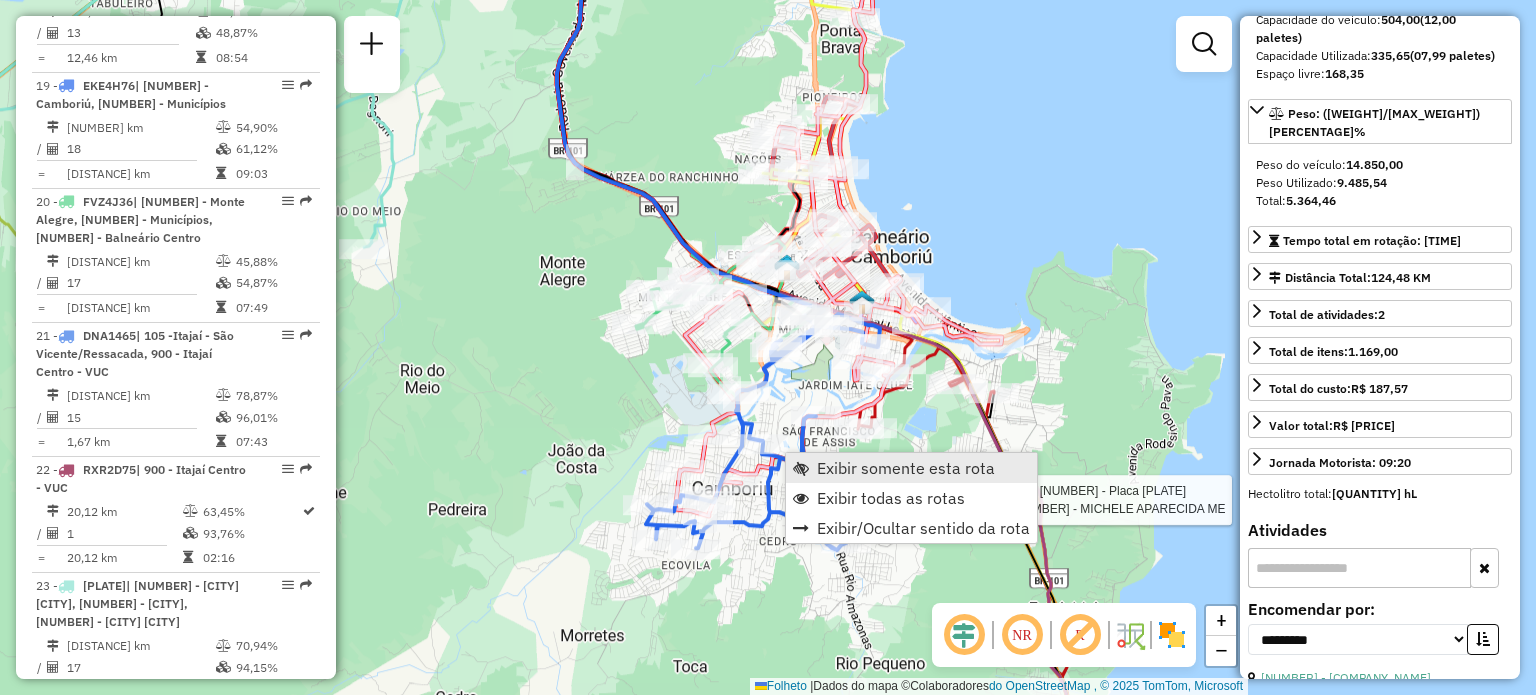 click at bounding box center [801, 468] 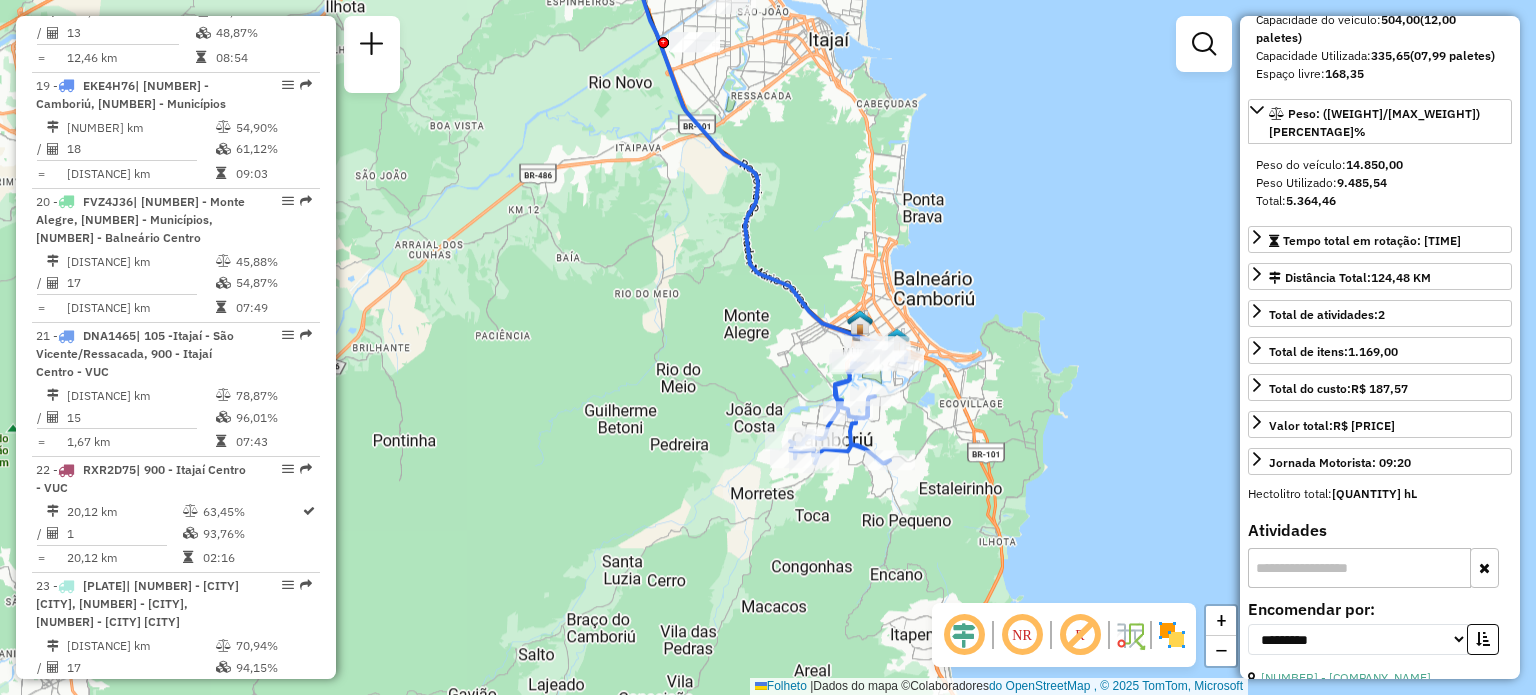 drag, startPoint x: 946, startPoint y: 551, endPoint x: 947, endPoint y: 425, distance: 126.00397 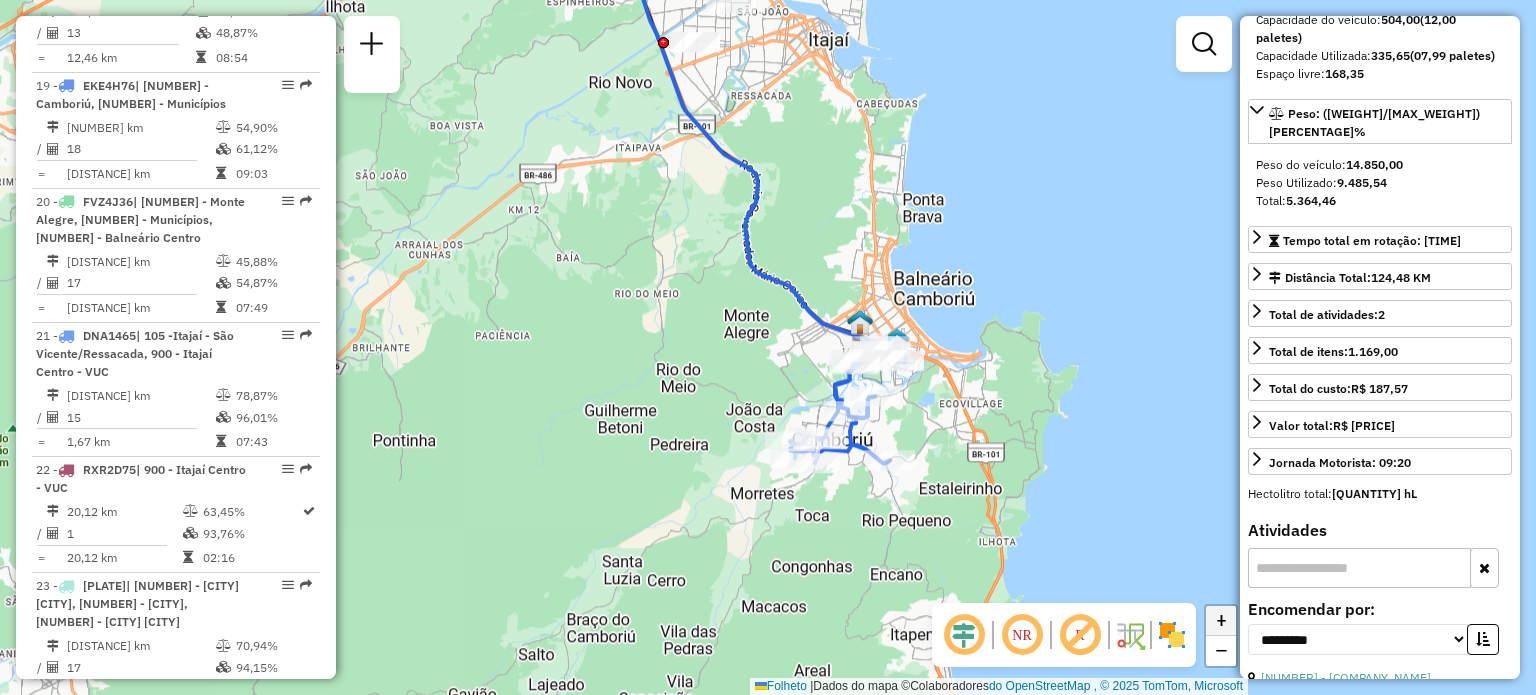 click on "+" 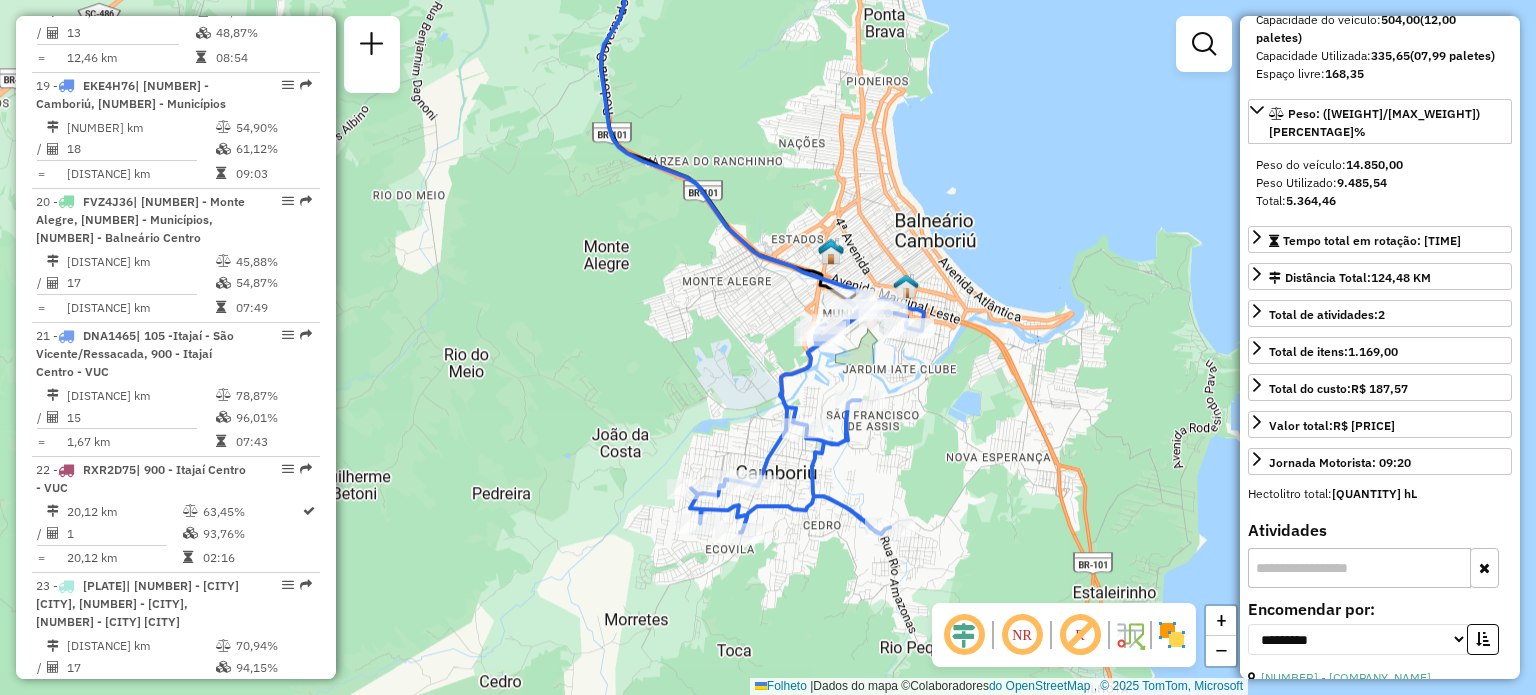 drag, startPoint x: 1095, startPoint y: 517, endPoint x: 968, endPoint y: 472, distance: 134.73679 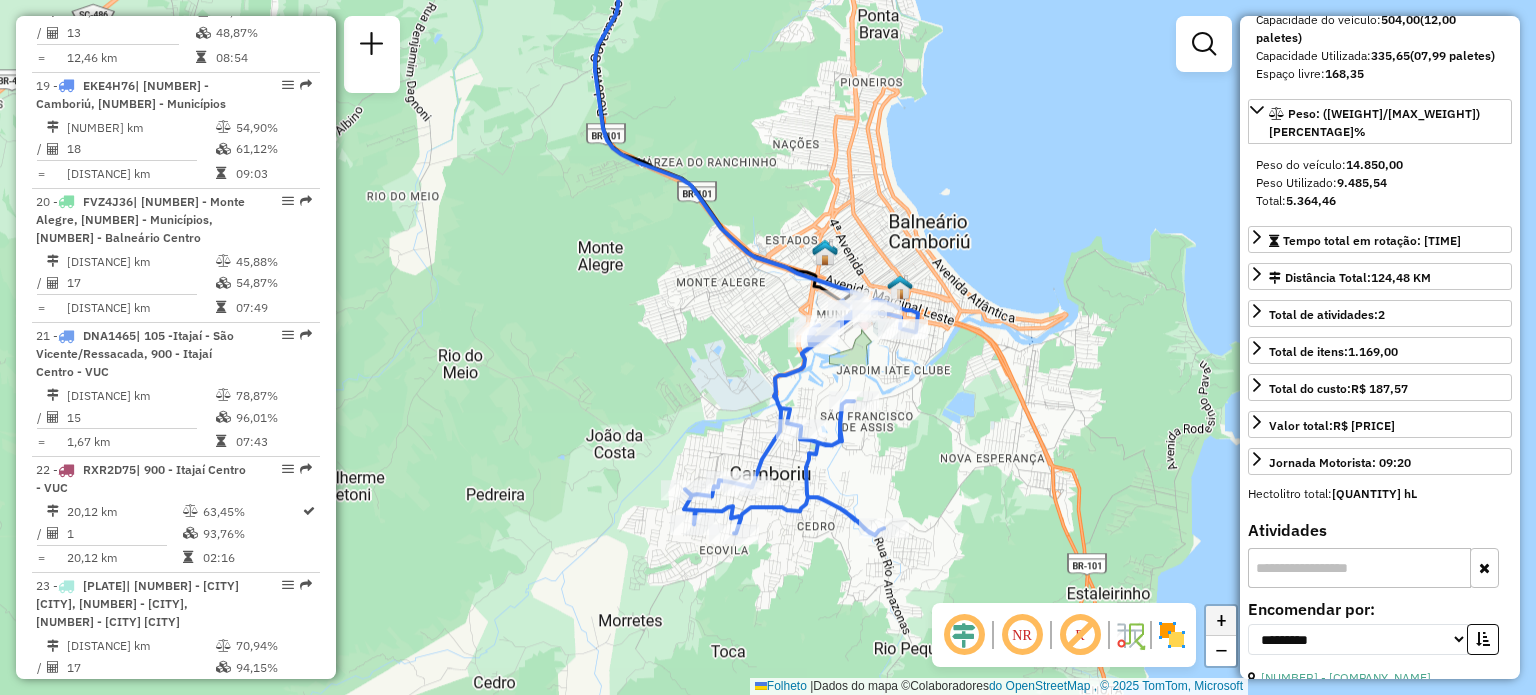 click on "+" 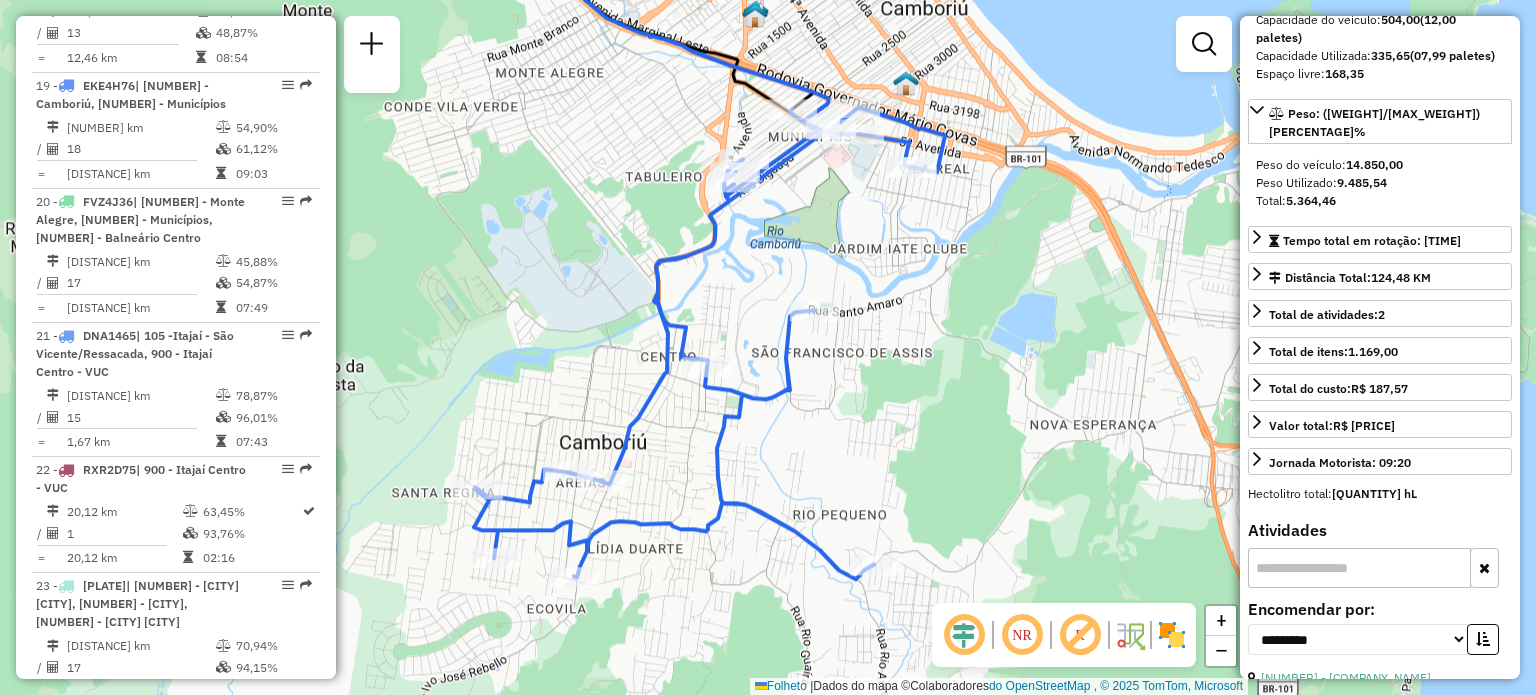 drag, startPoint x: 1132, startPoint y: 536, endPoint x: 1006, endPoint y: 392, distance: 191.34262 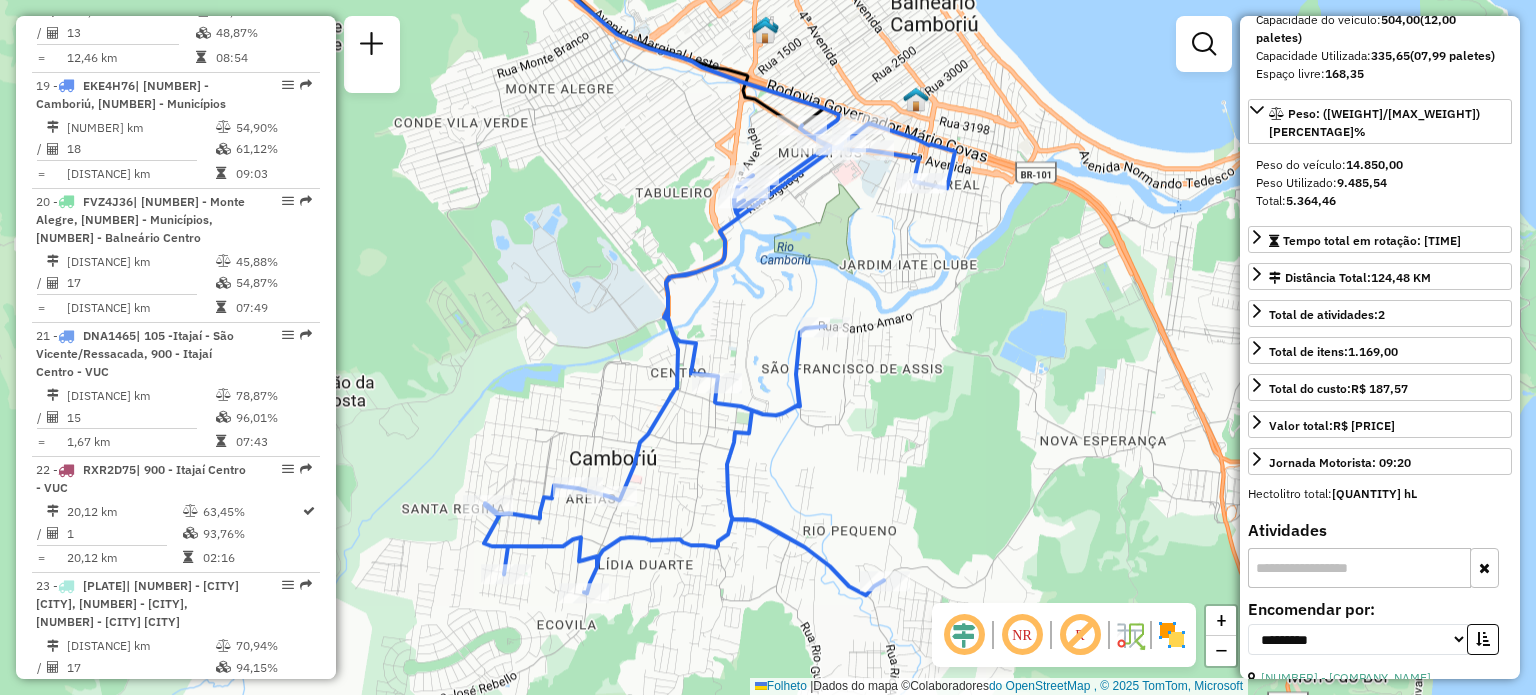 drag, startPoint x: 873, startPoint y: 302, endPoint x: 883, endPoint y: 316, distance: 17.20465 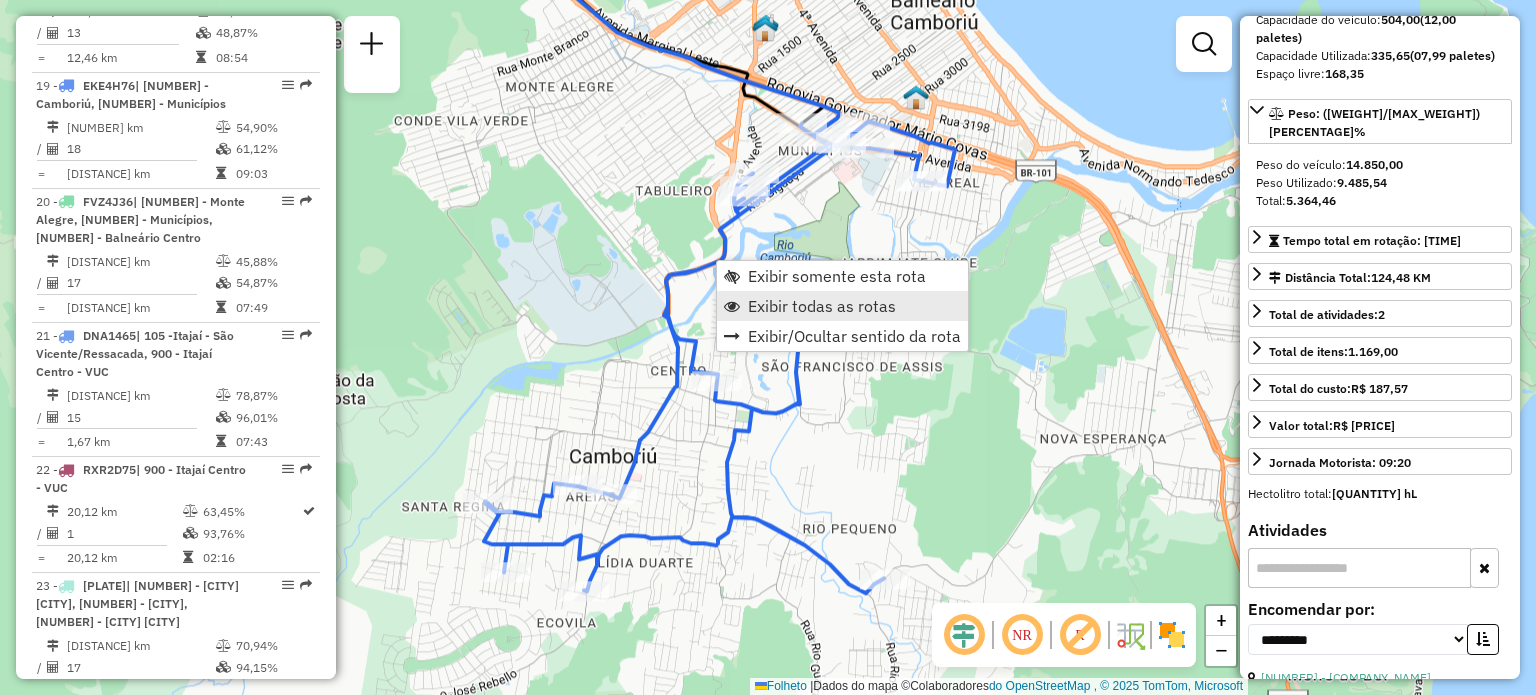 click on "Exibir todas as rotas" at bounding box center (822, 306) 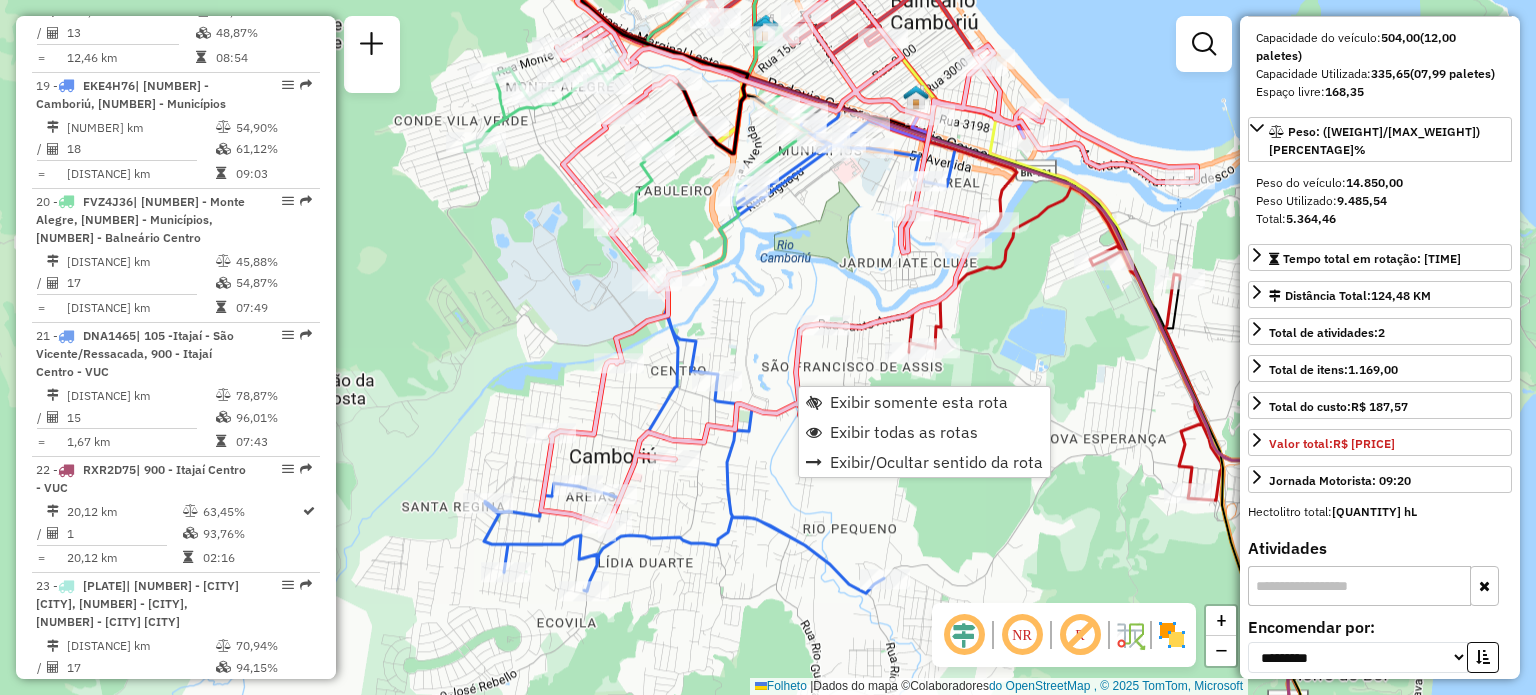scroll, scrollTop: 318, scrollLeft: 0, axis: vertical 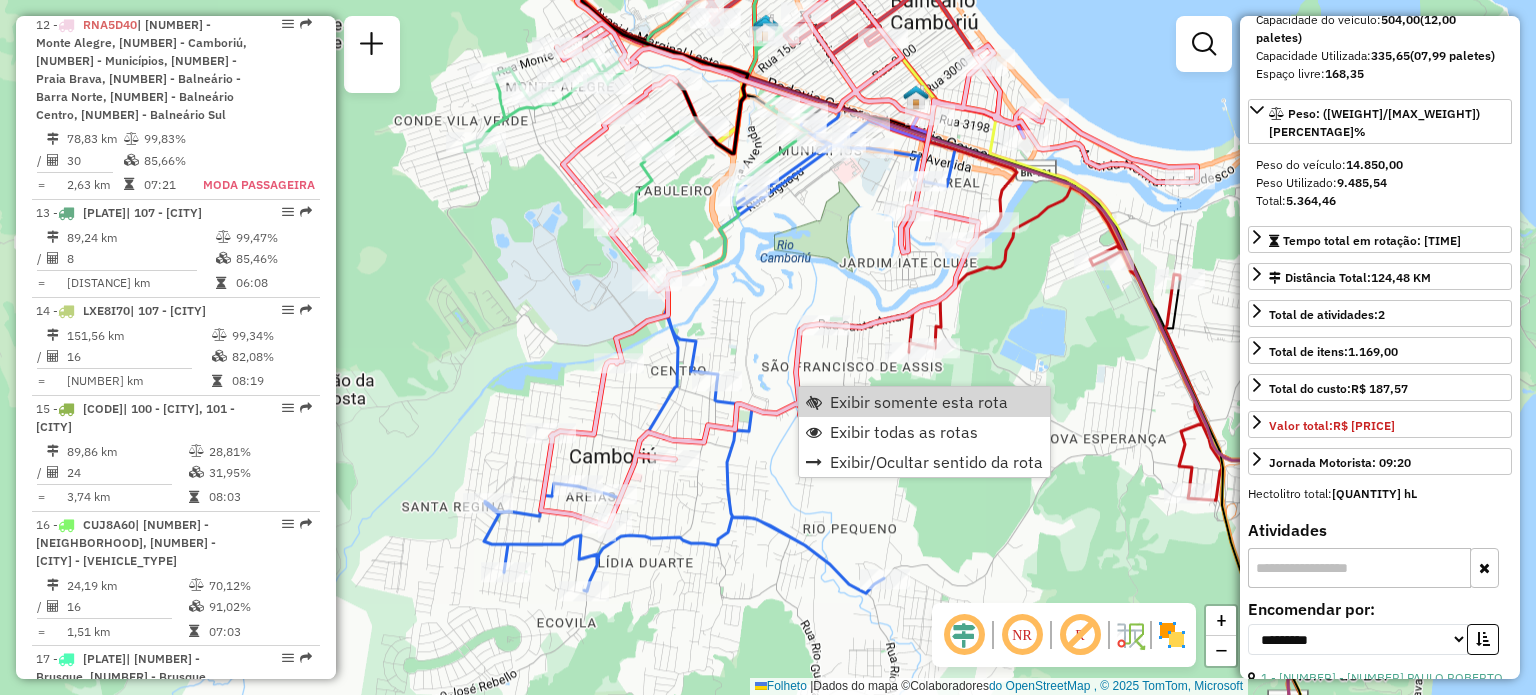 click on "Janela de atendimento Grau de atendimento Capacidade Transportadoras Veículos Cliente Pedidos Rotas Selecione os dias da semana para filtrar as janelas de atendimento Segmento Ter Qua Qui Sexo Sáb Dom Informe o período da janela de atendimento: De: Comeu: Filtrar exatamente a janela do cliente Considerar janela de atendimento padrão Selecione os dias da semana para filtrar as notas de atendimento Segmento Ter Qua Qui Sexo Sáb Dom Considerar clientes sem dia de atendimento cadastrado Clientes fora do dia de atendimento selecionado Filtre as atividades entre os valores definidos abaixo: Peso mínimo: Peso máximo: Cubagem mínima: Cubagem máxima: De: Comeu: Filtre as atividades entre o tempo de atendimento definido abaixo: De: Comeu: Considerar capacidade total de clientes não roteirizados Transportadora: Selecione um ou mais itens Tipo de veículo: Selecione um ou mais itens Veículo: Selecione um ou mais itens Motorista: Selecione um ou mais itens Nome: Tipo de cliente: Selecione um ou mais itens Tipo:" 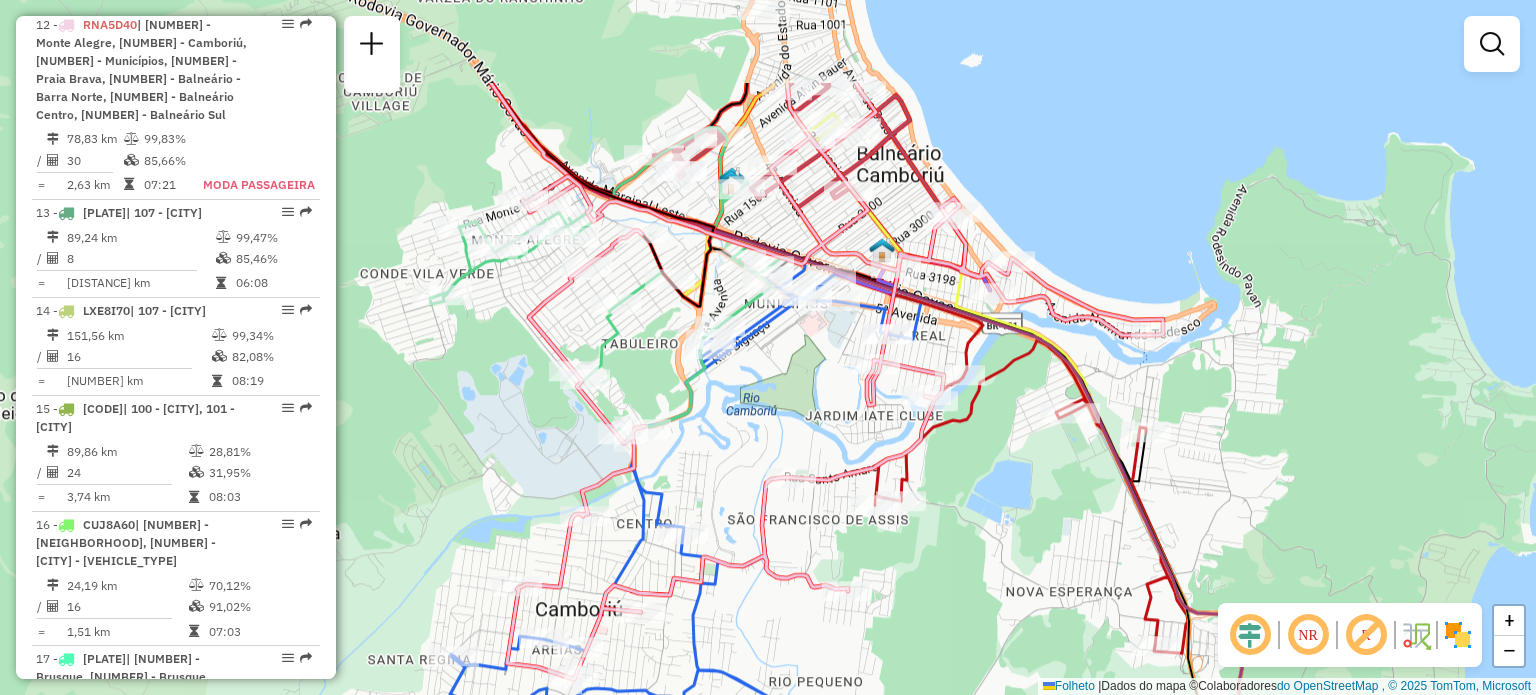 drag, startPoint x: 786, startPoint y: 275, endPoint x: 752, endPoint y: 428, distance: 156.73225 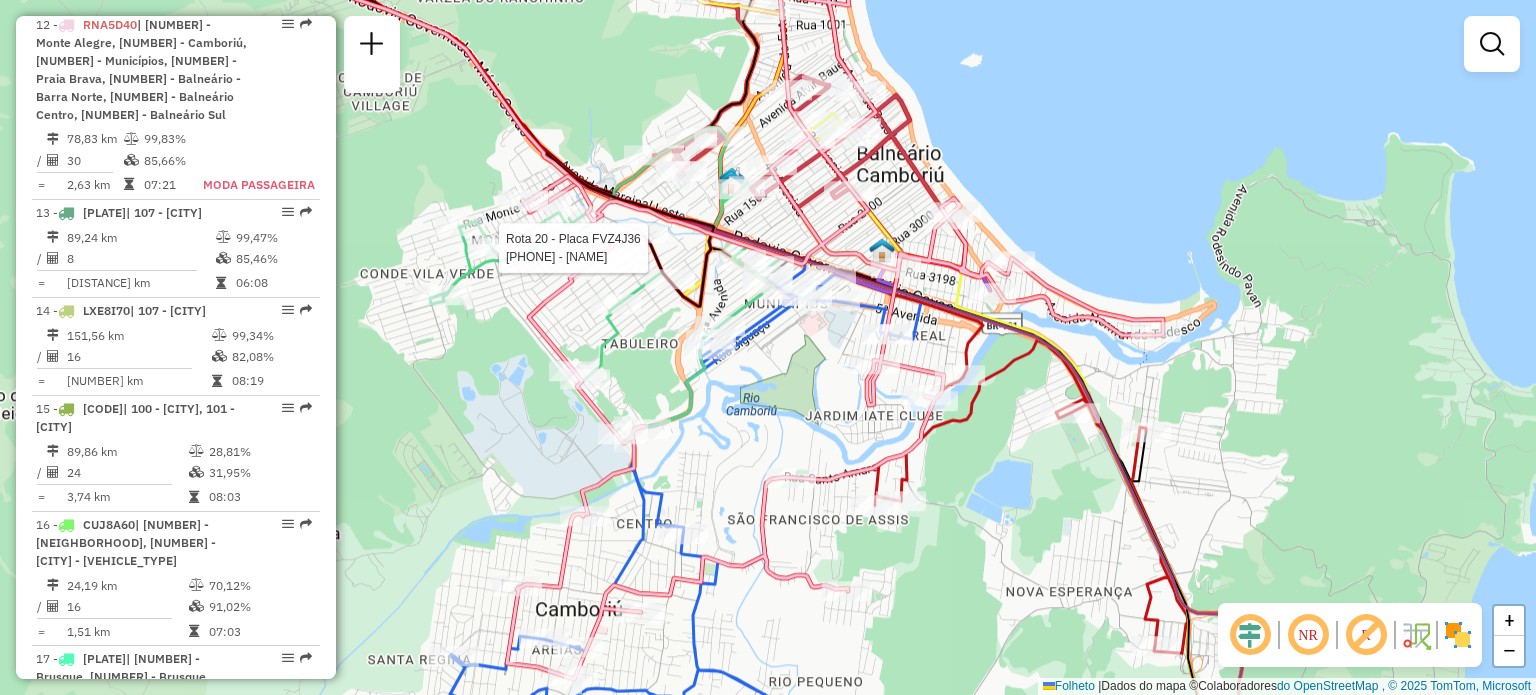 select on "**********" 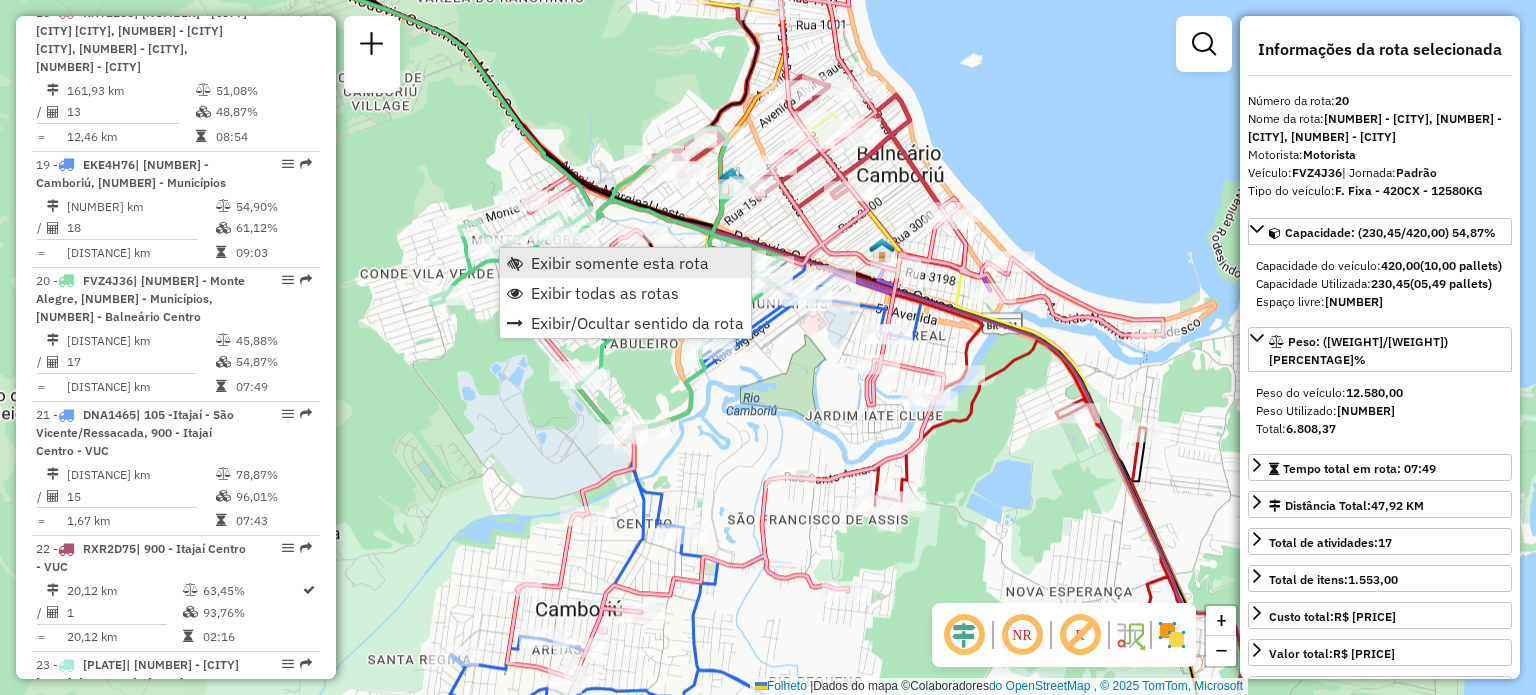 scroll, scrollTop: 3087, scrollLeft: 0, axis: vertical 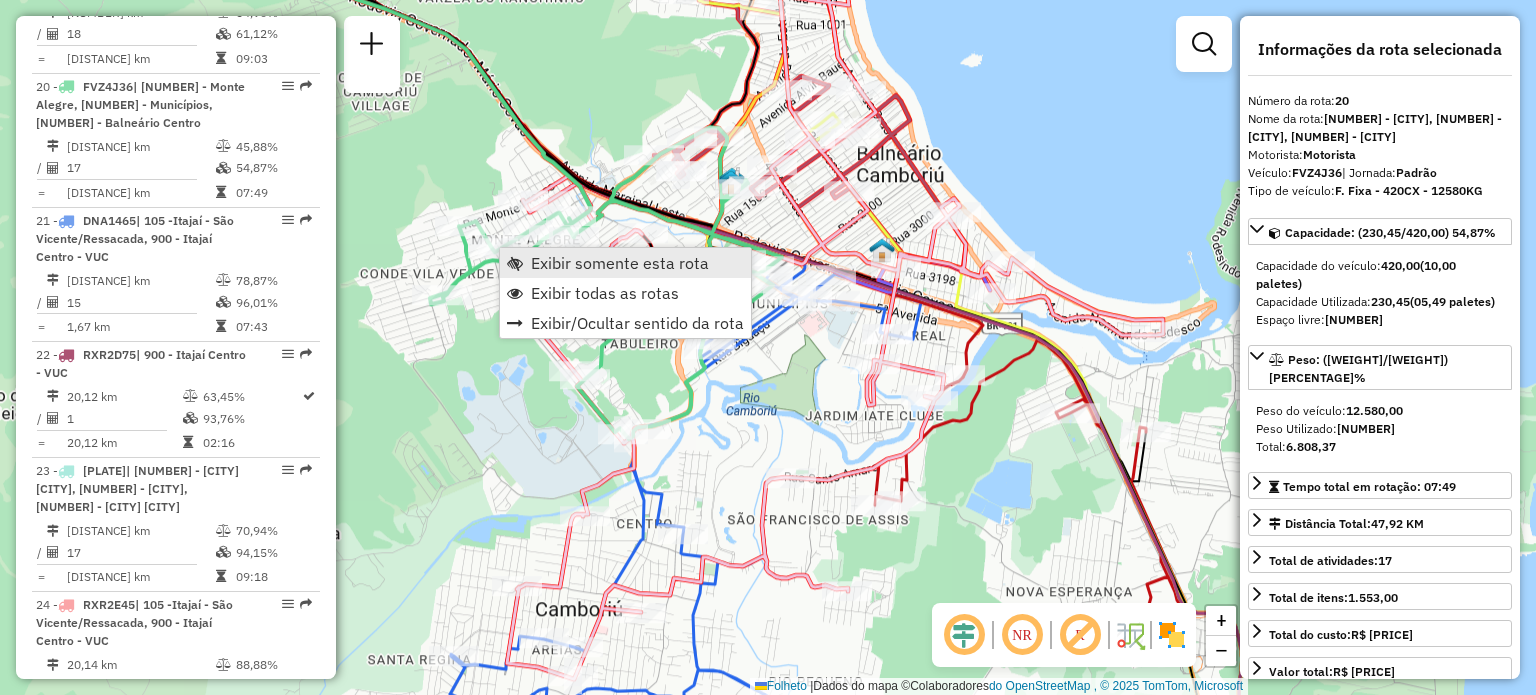 click on "Exibir somente esta rota" at bounding box center [620, 263] 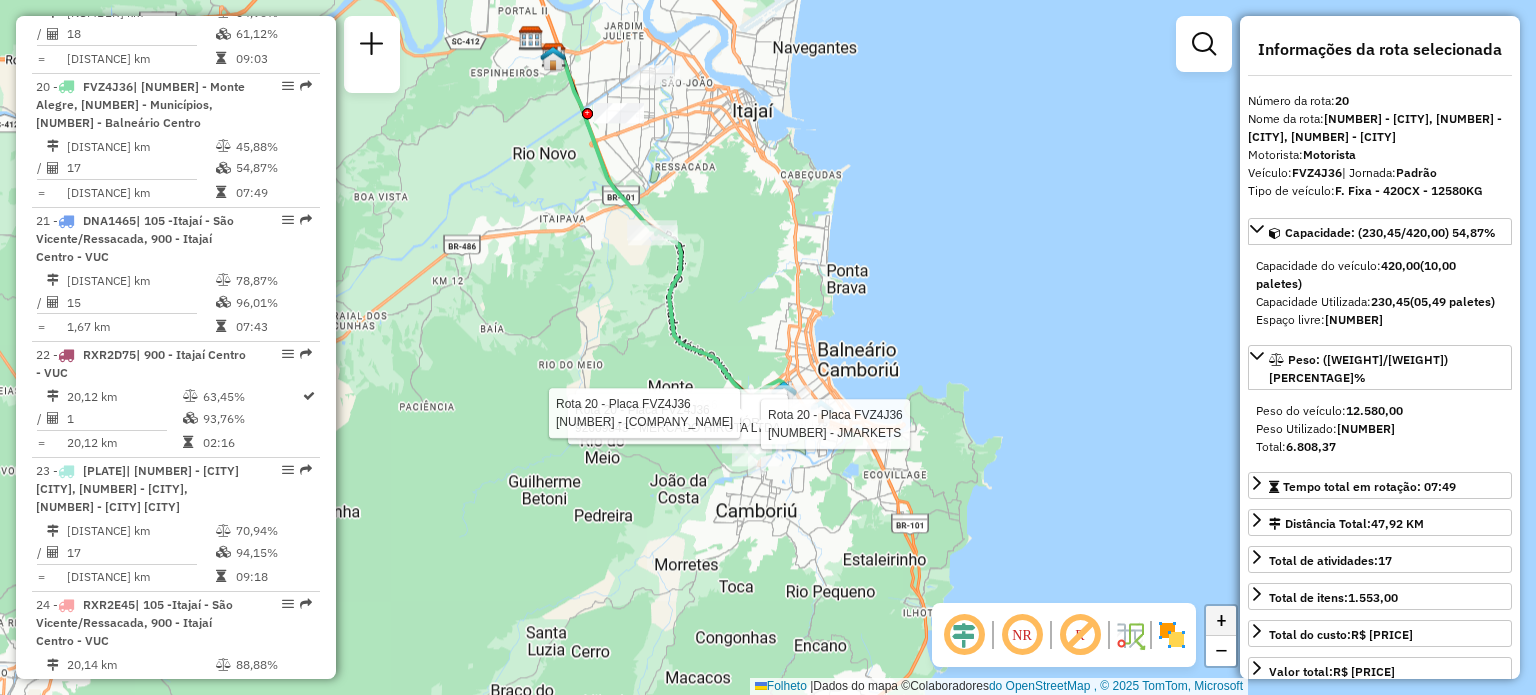 click on "+" 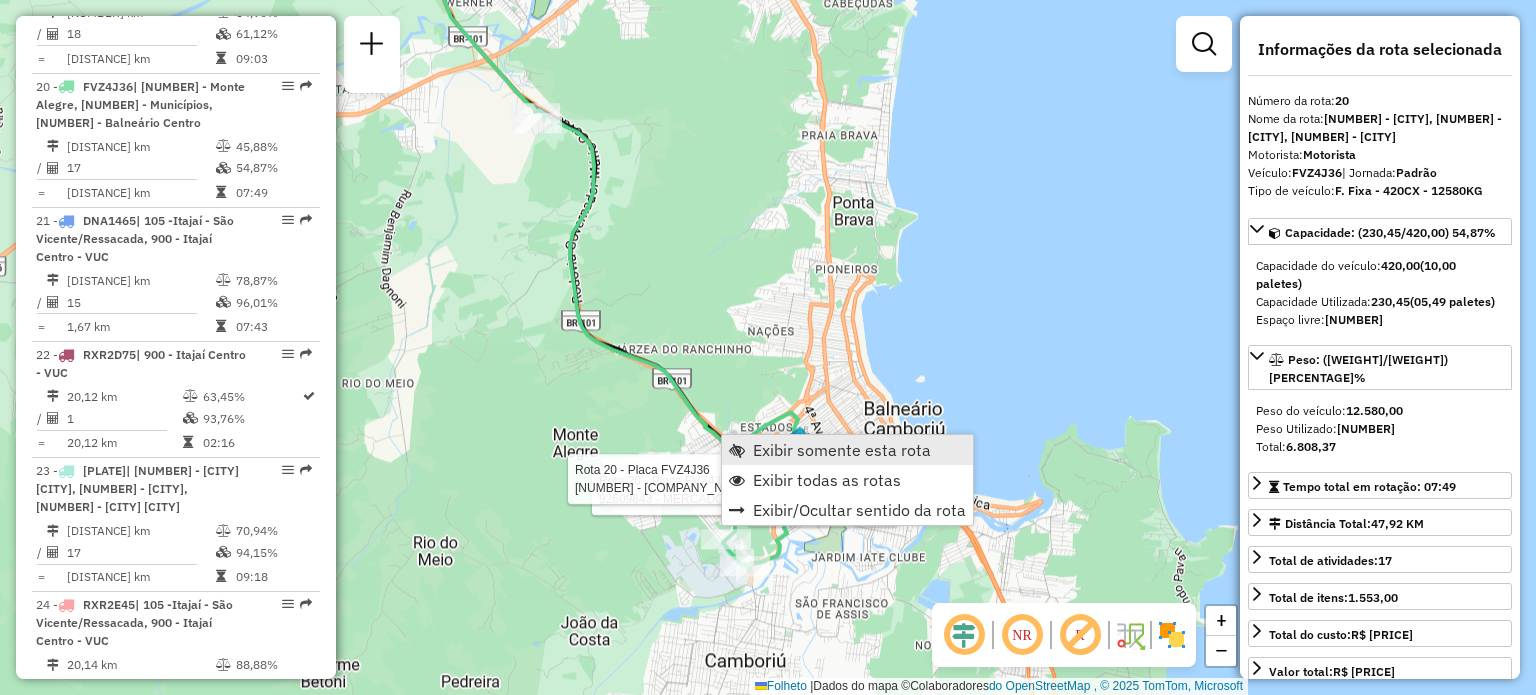 click on "Exibir somente esta rota" at bounding box center (842, 450) 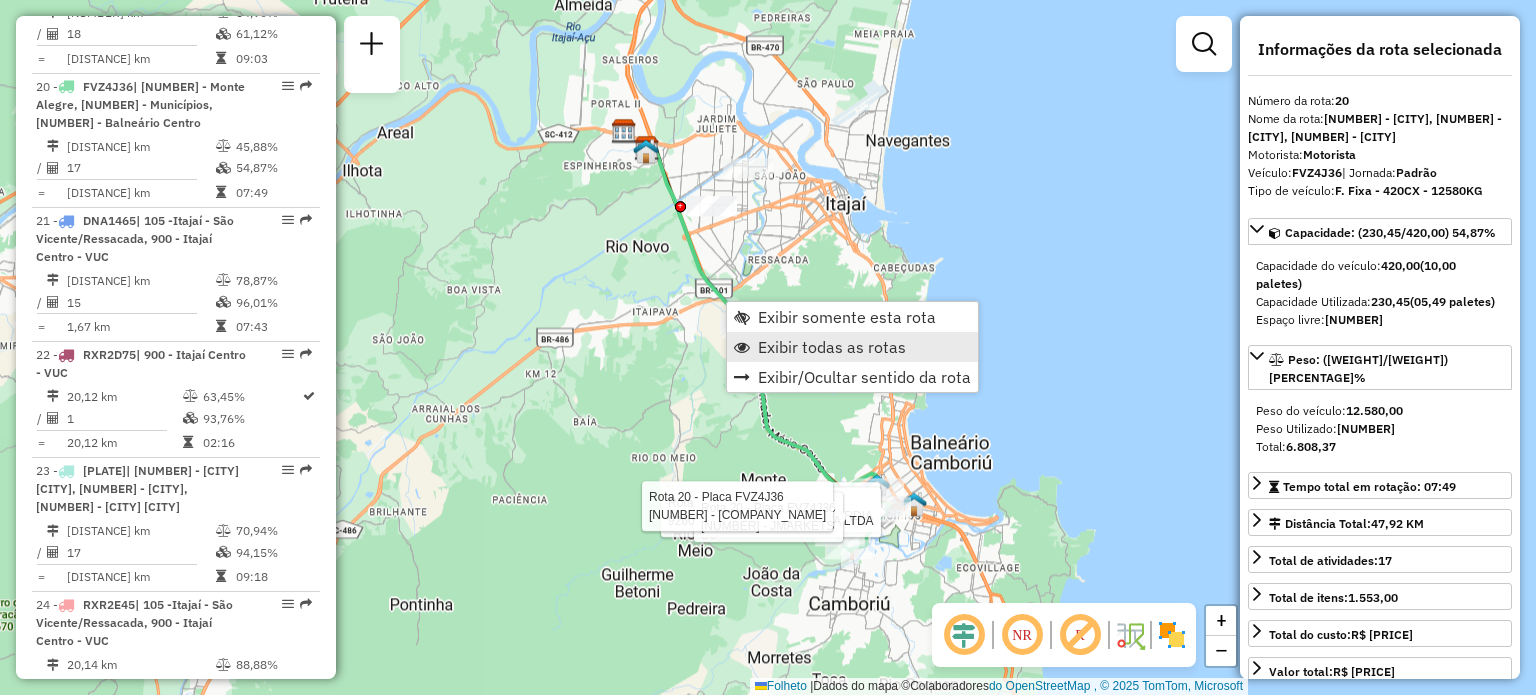 click on "Exibir todas as rotas" at bounding box center [832, 347] 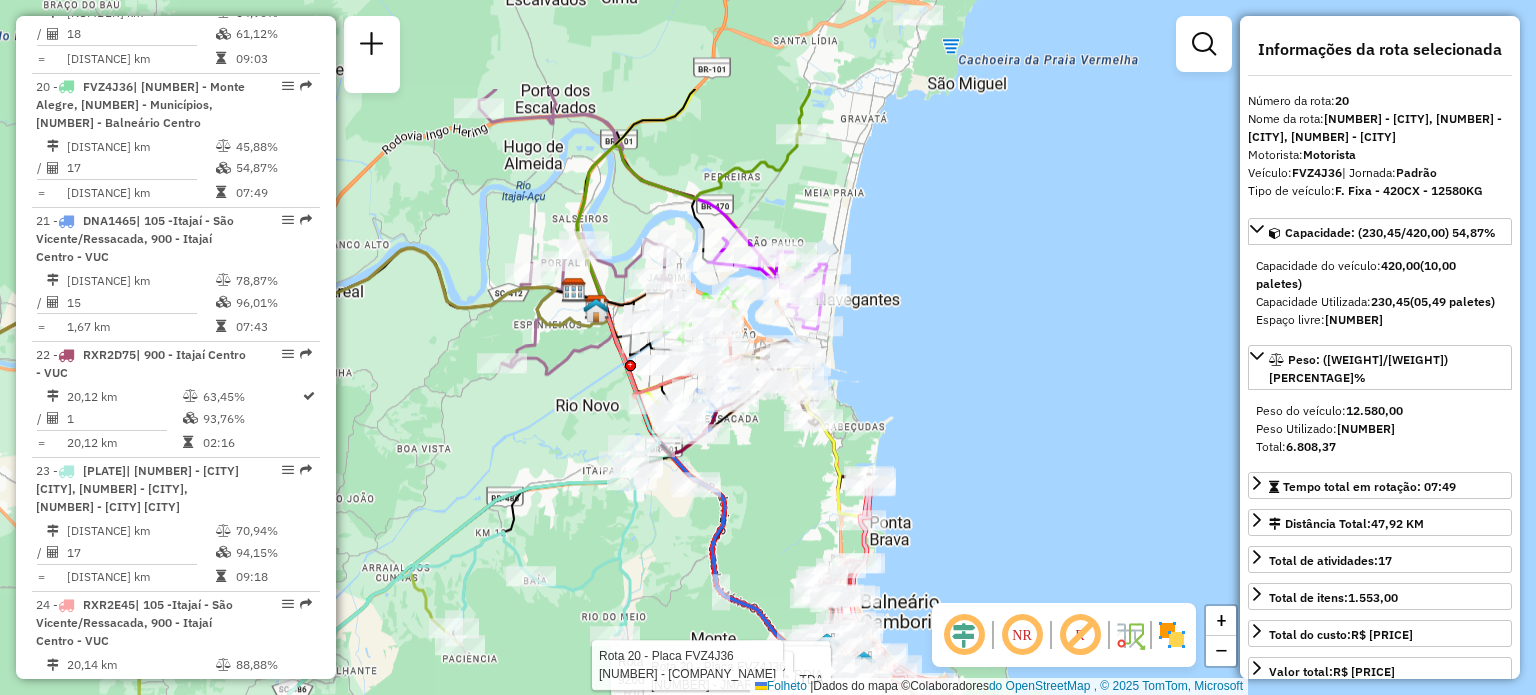 drag, startPoint x: 836, startPoint y: 341, endPoint x: 786, endPoint y: 500, distance: 166.67633 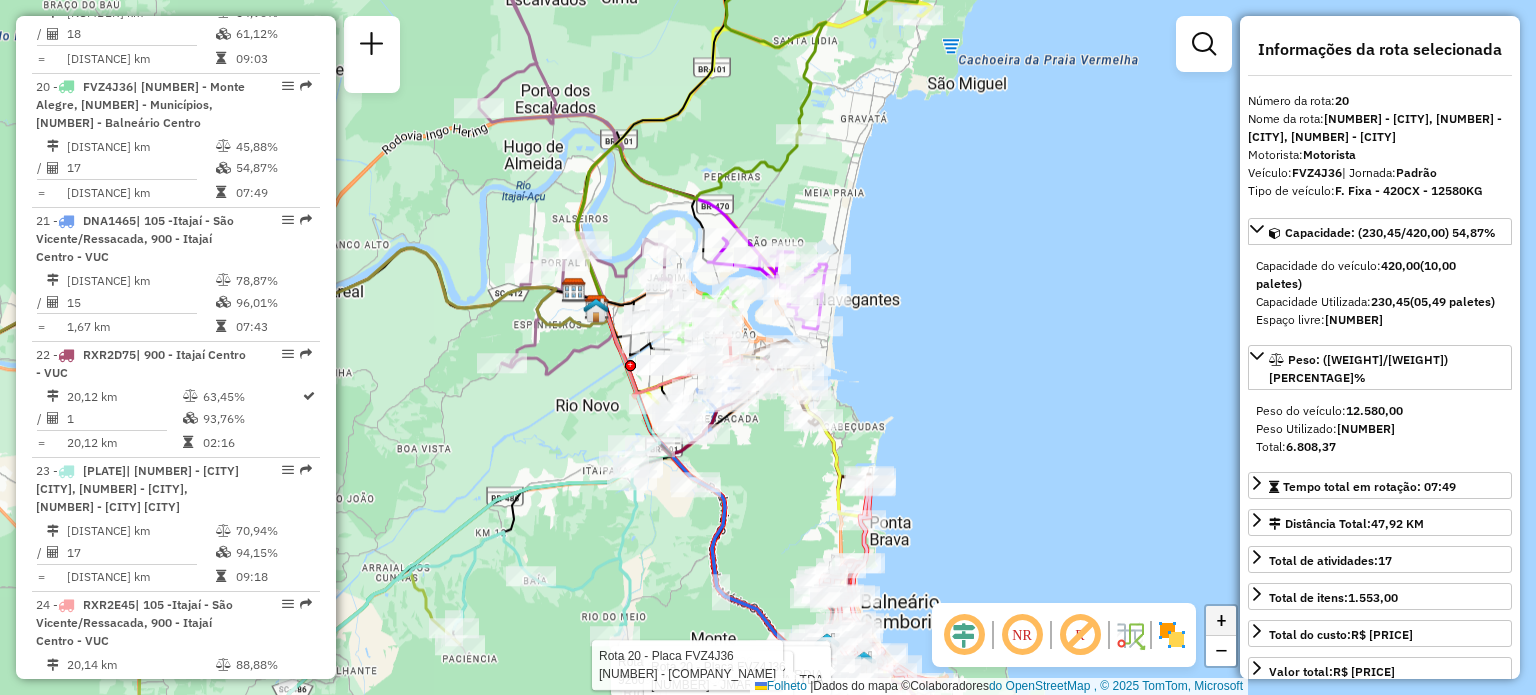 click on "+" 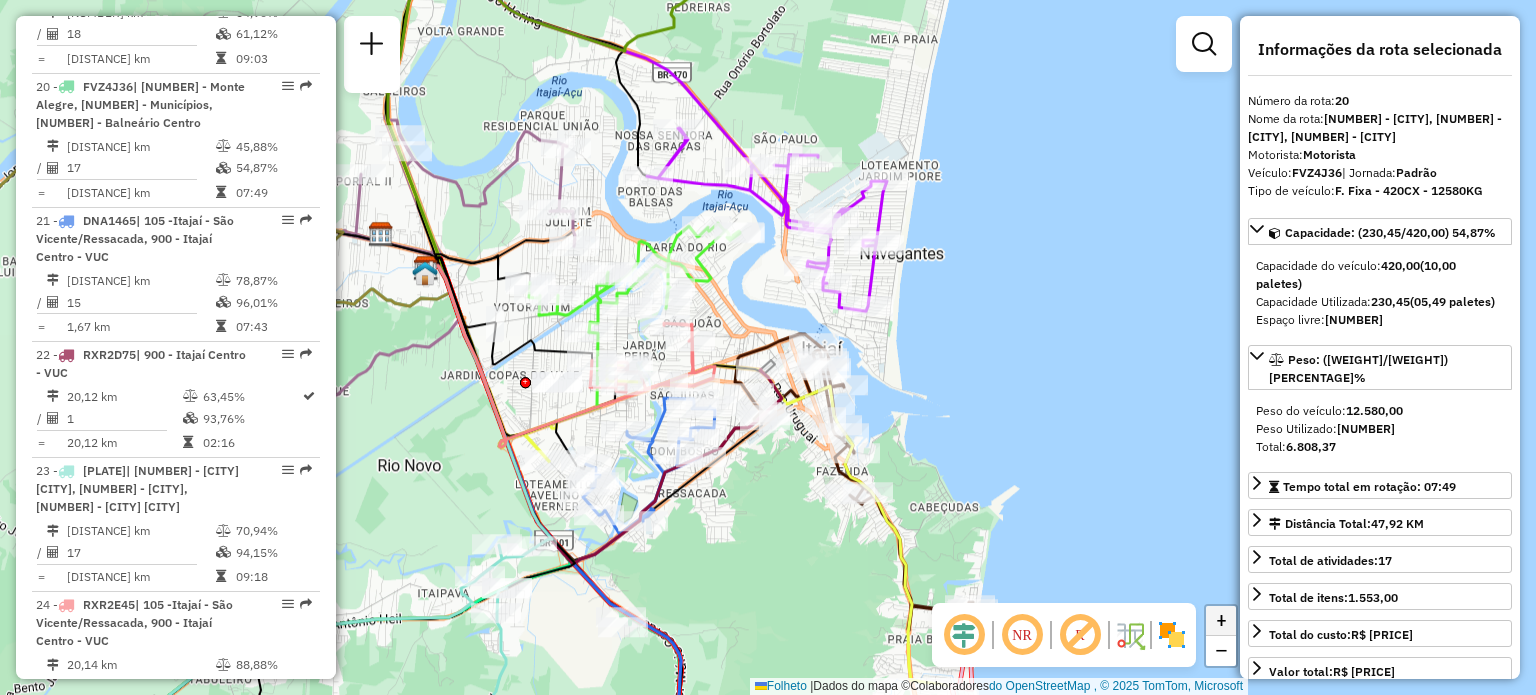 click on "+" 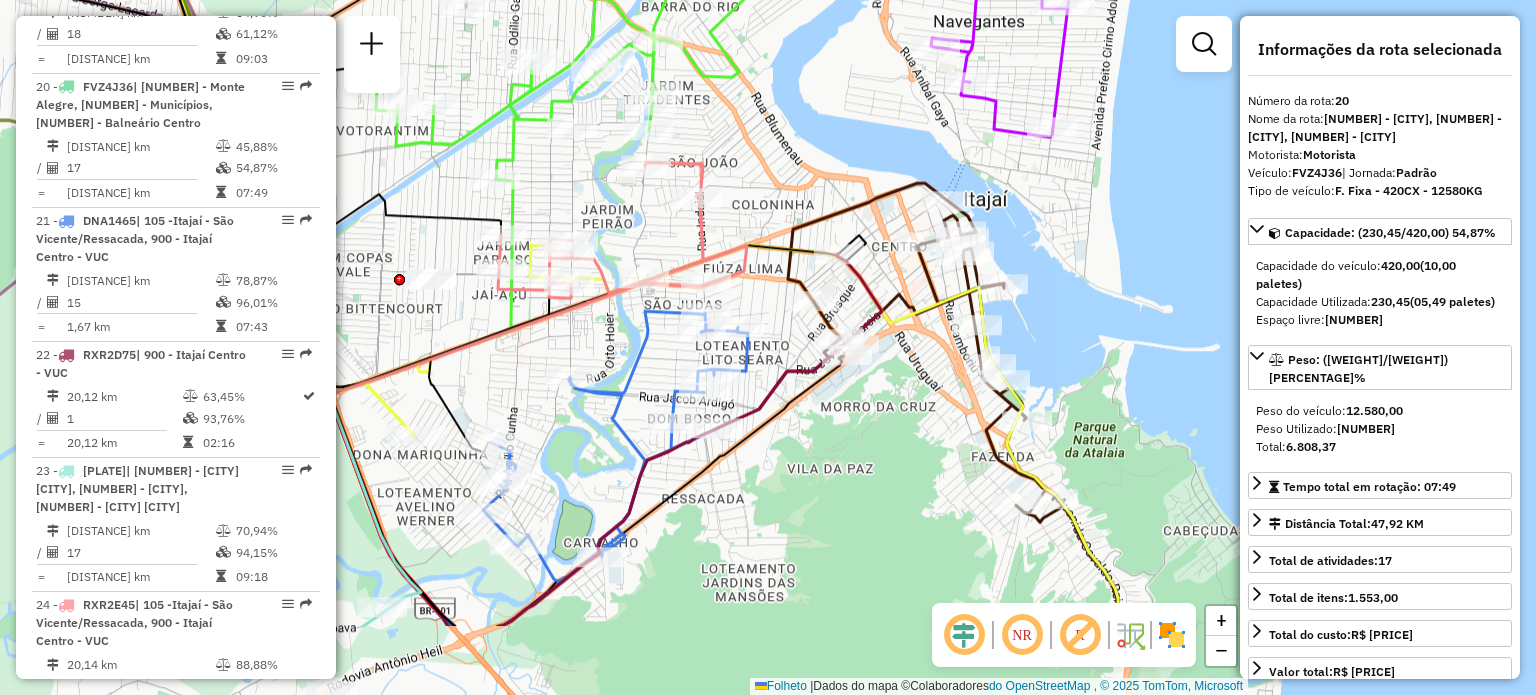 drag, startPoint x: 830, startPoint y: 527, endPoint x: 913, endPoint y: 395, distance: 155.92627 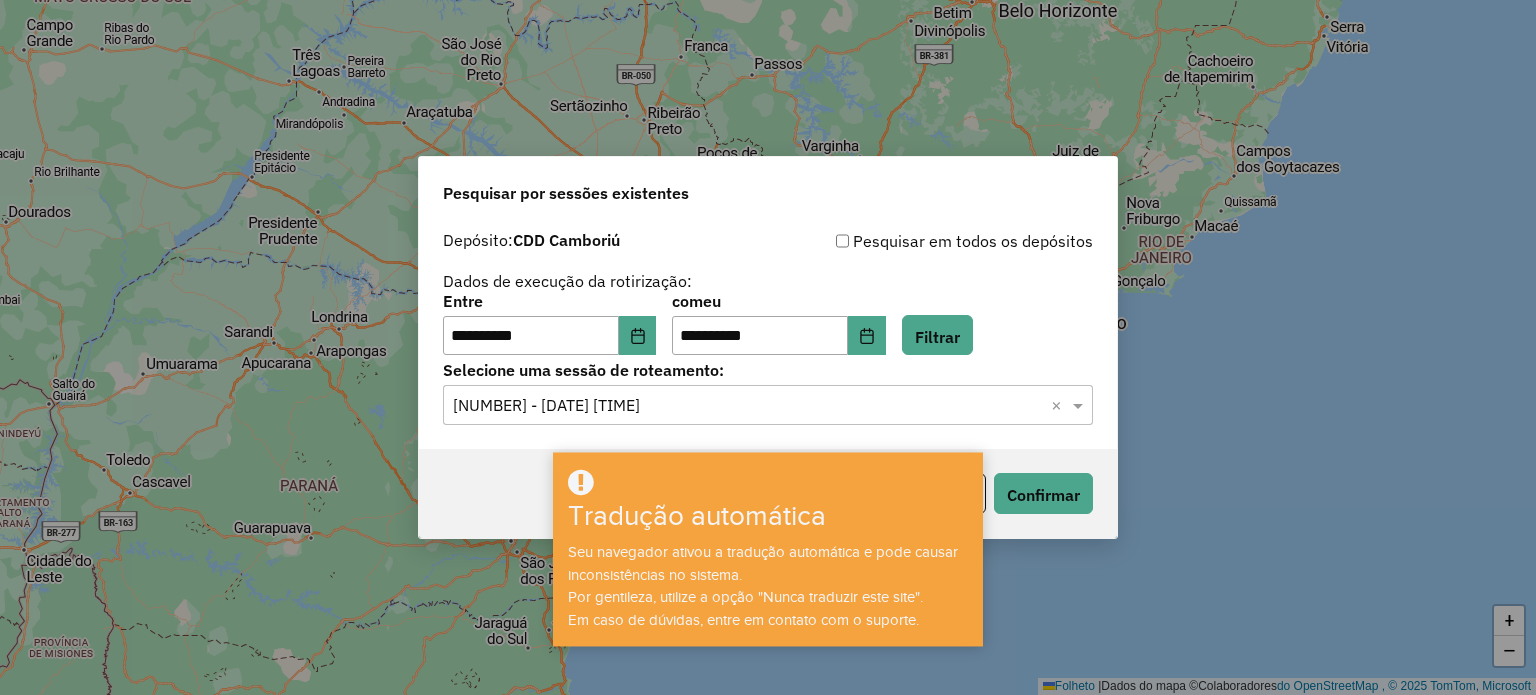 scroll, scrollTop: 0, scrollLeft: 0, axis: both 